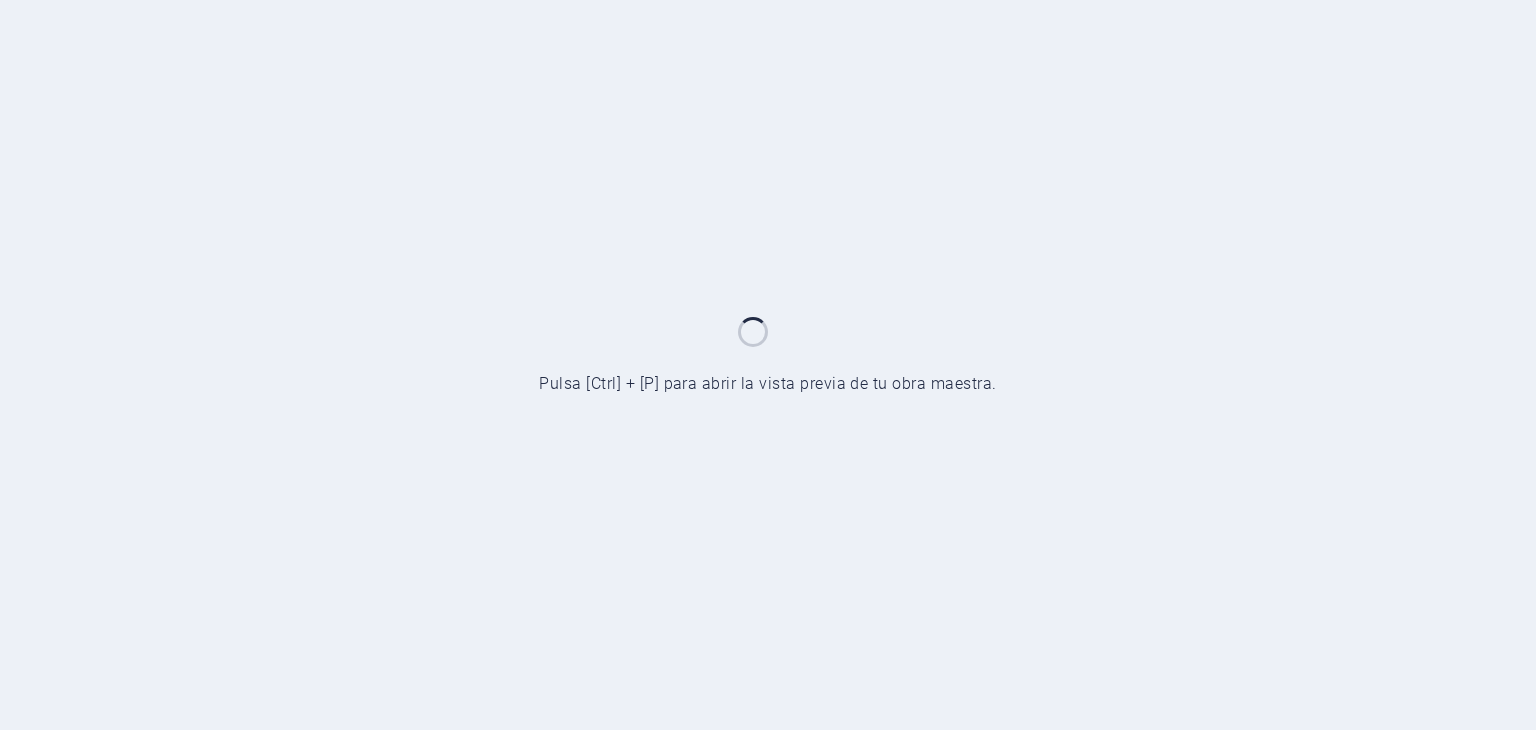 scroll, scrollTop: 0, scrollLeft: 0, axis: both 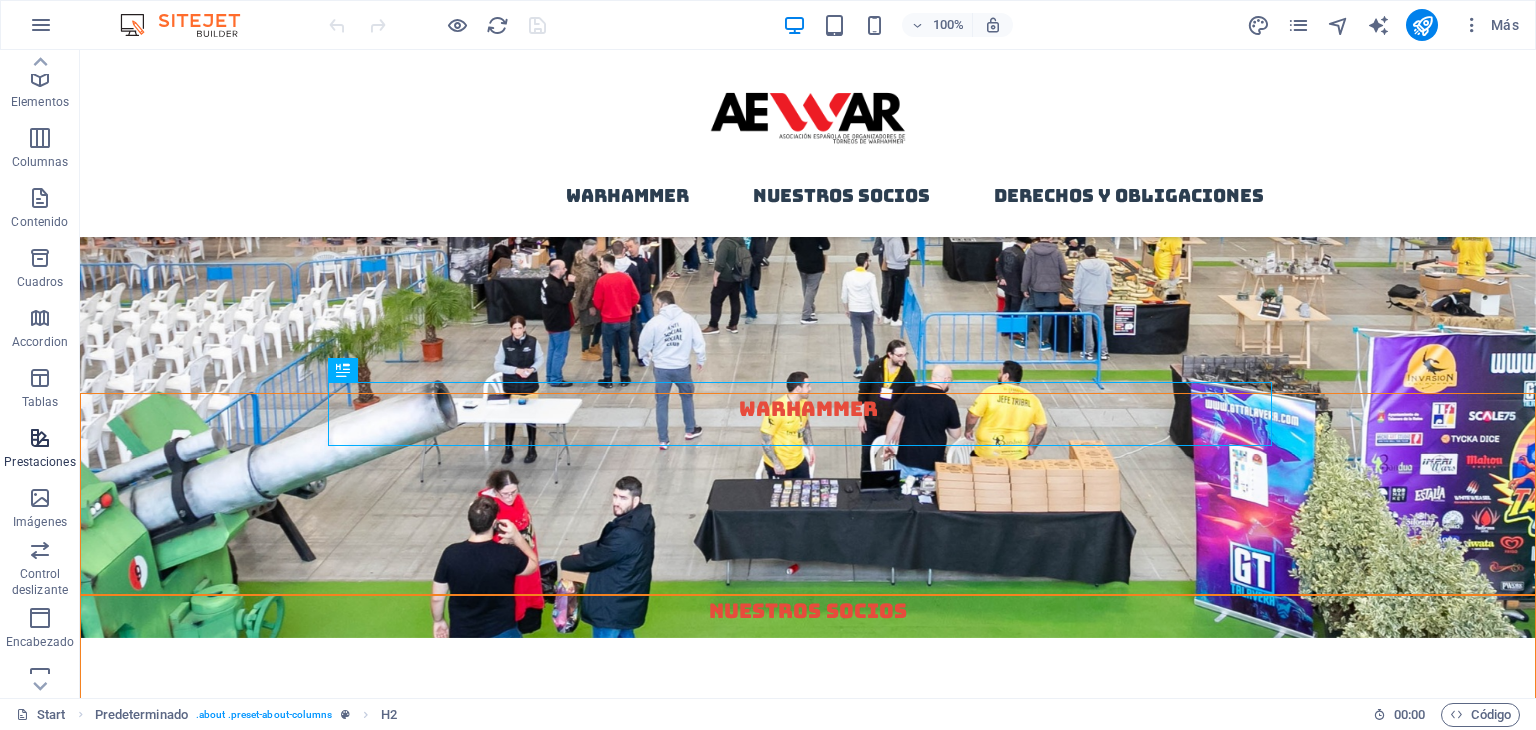 click on "Prestaciones" at bounding box center [40, 448] 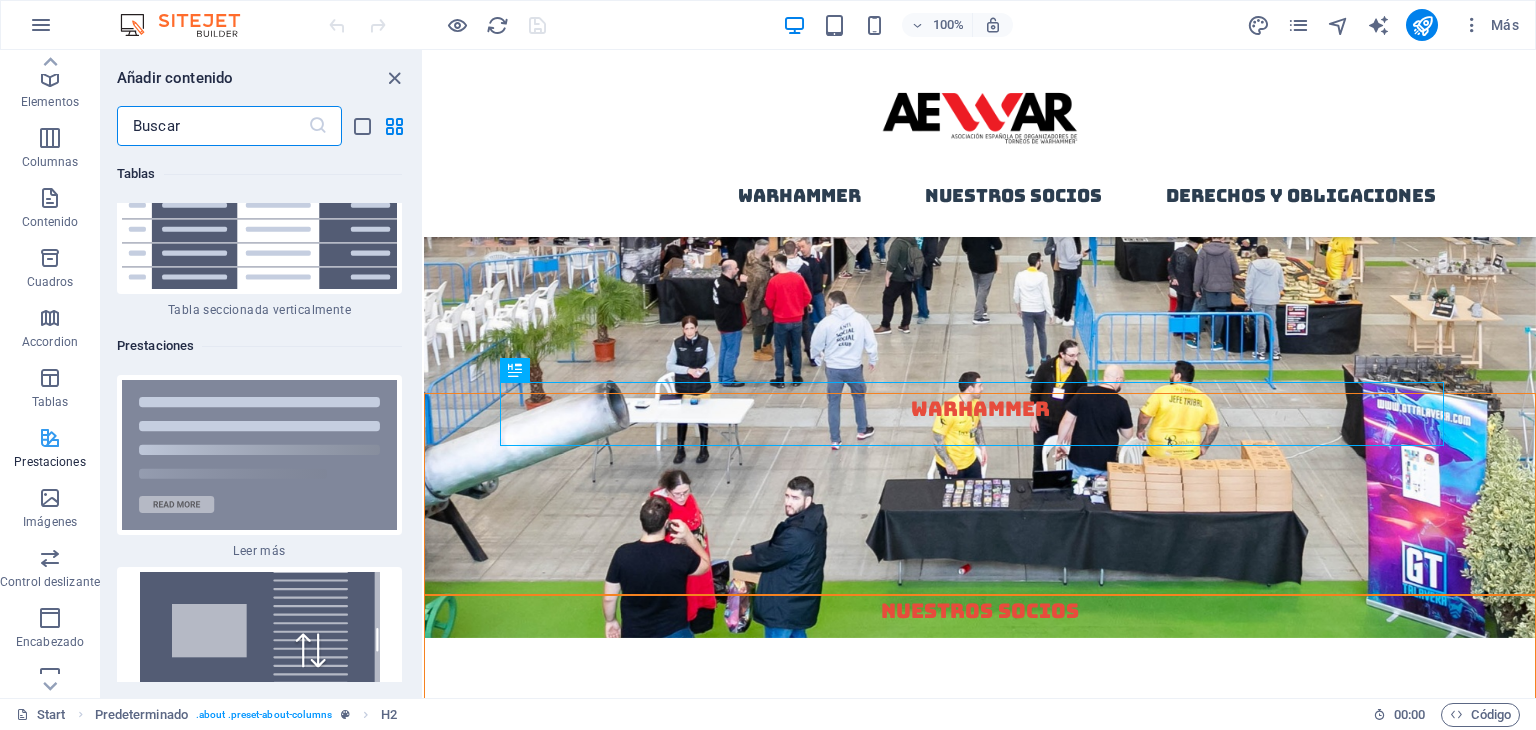 scroll, scrollTop: 15071, scrollLeft: 0, axis: vertical 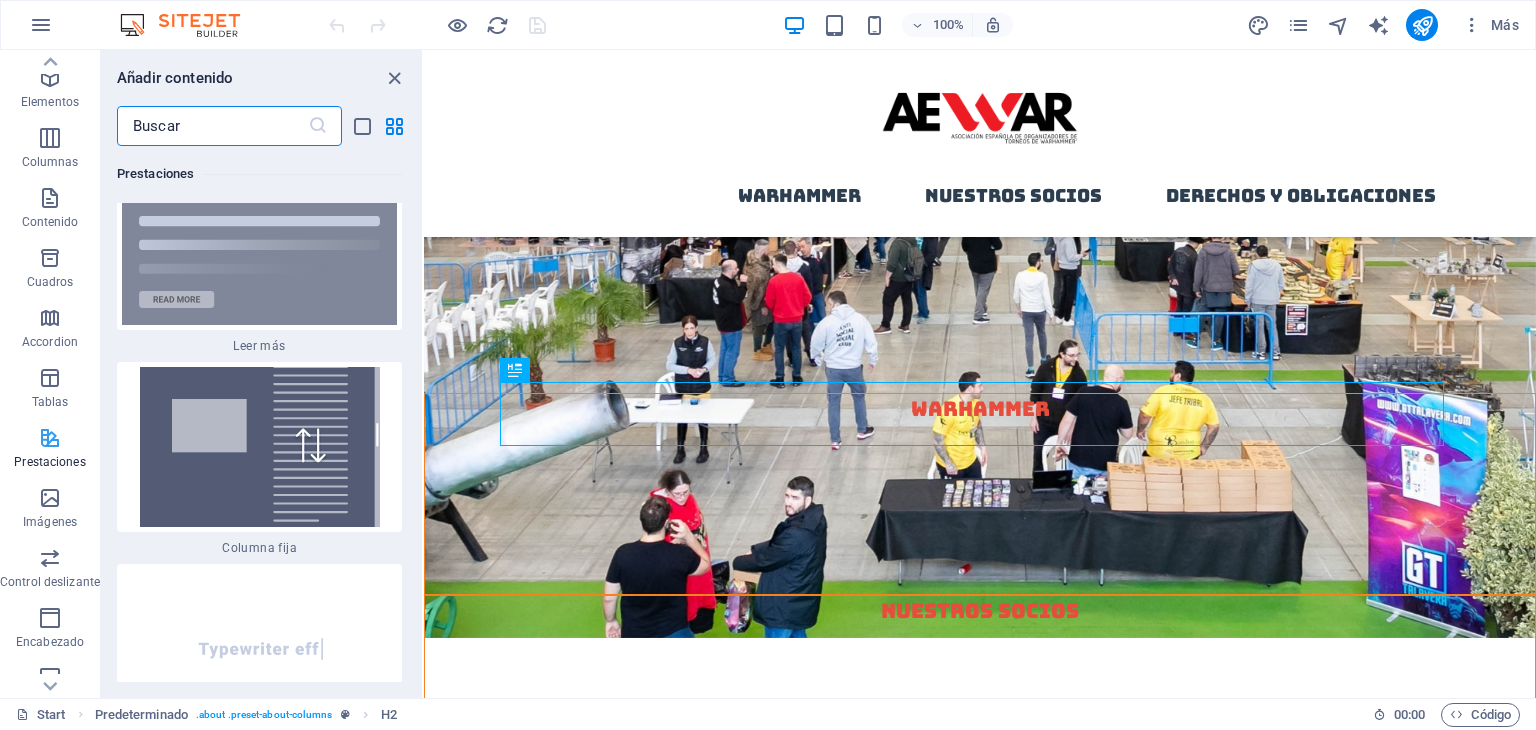 click at bounding box center [50, 438] 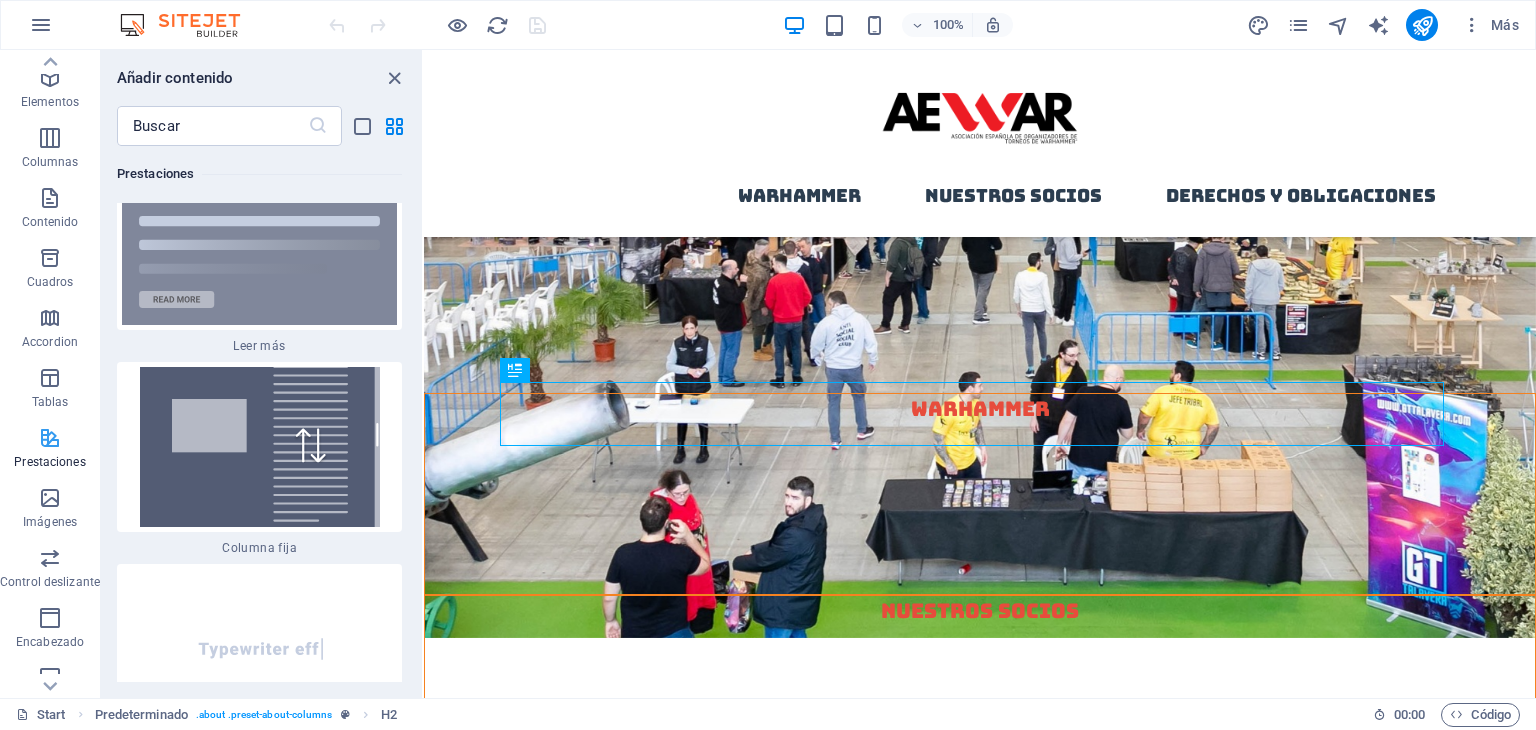 click at bounding box center (50, 438) 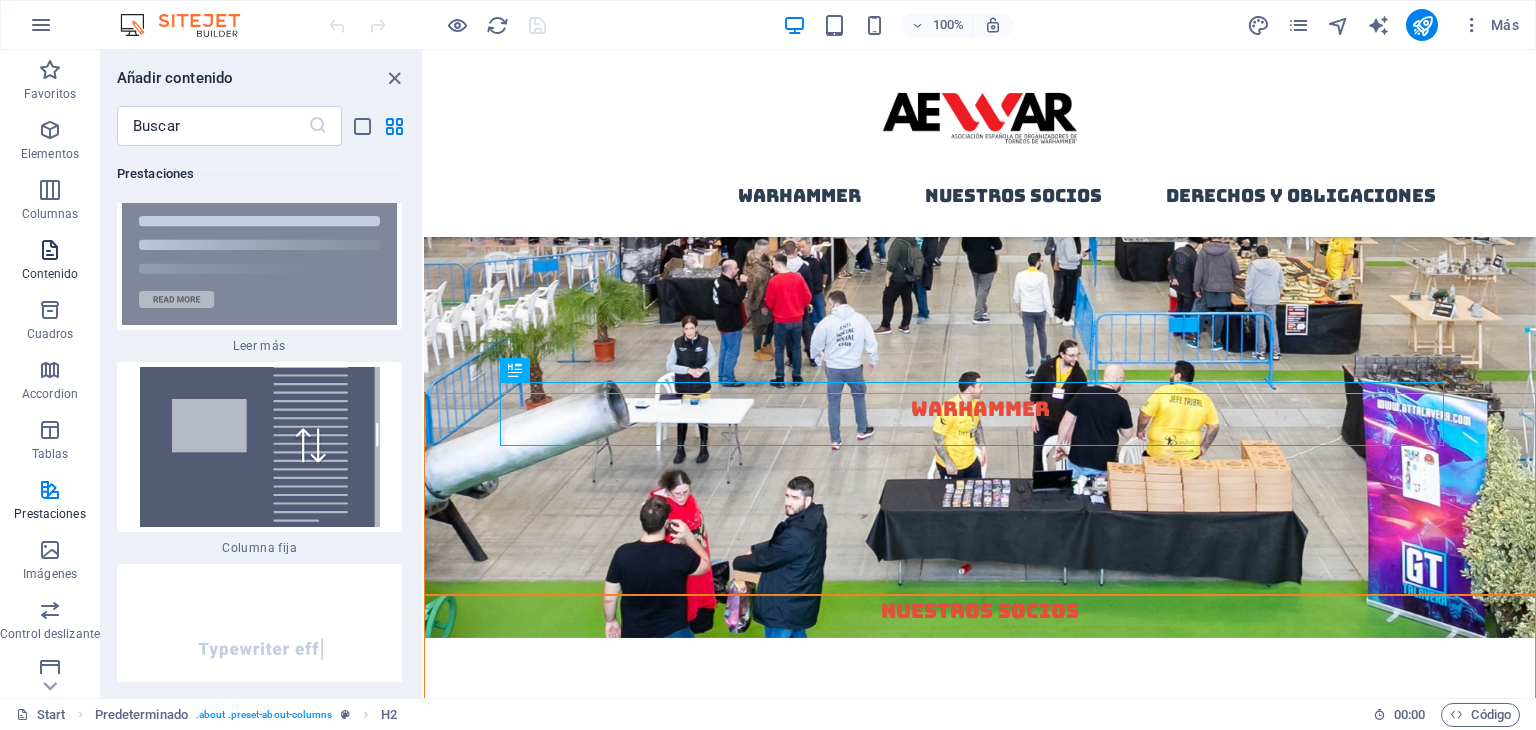 click at bounding box center (50, 250) 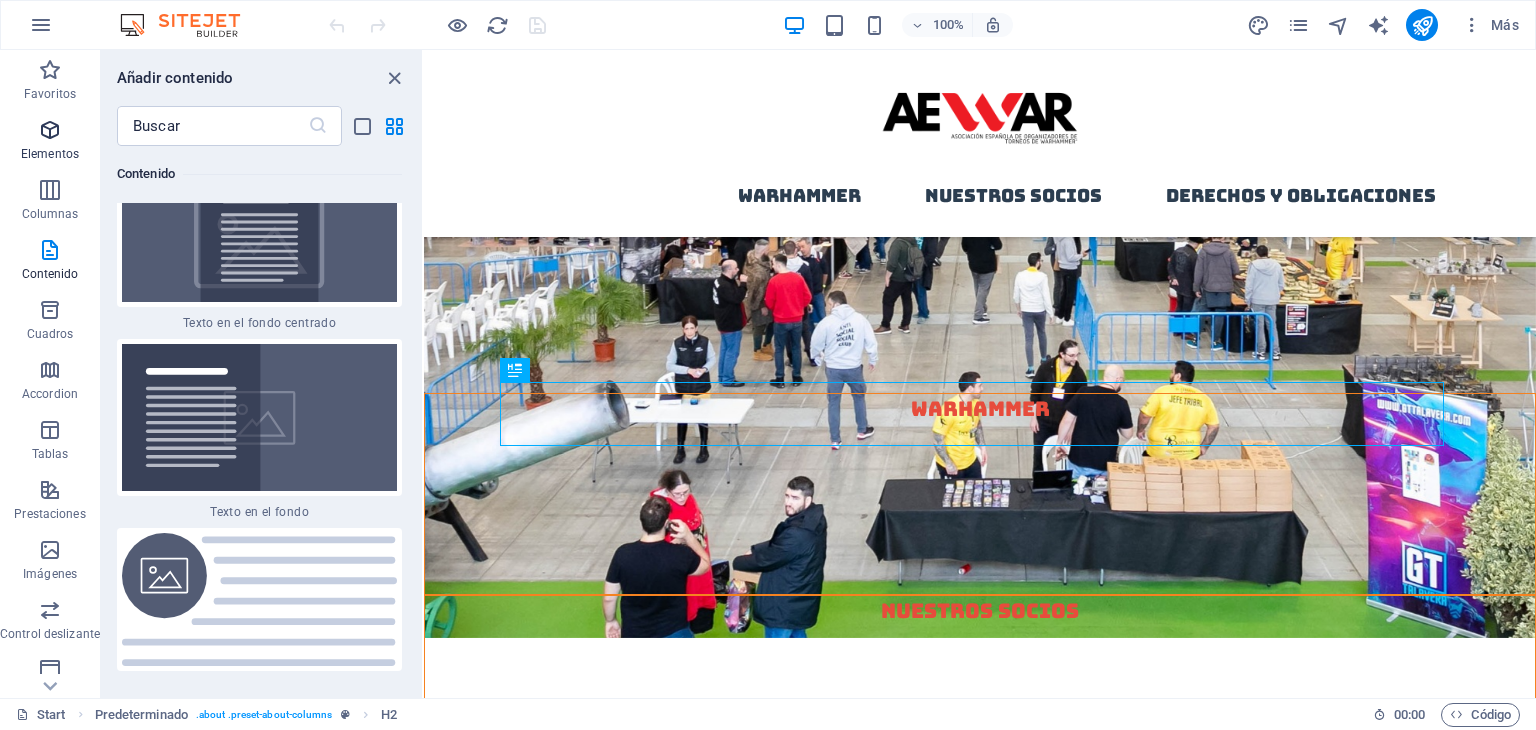 click at bounding box center [50, 130] 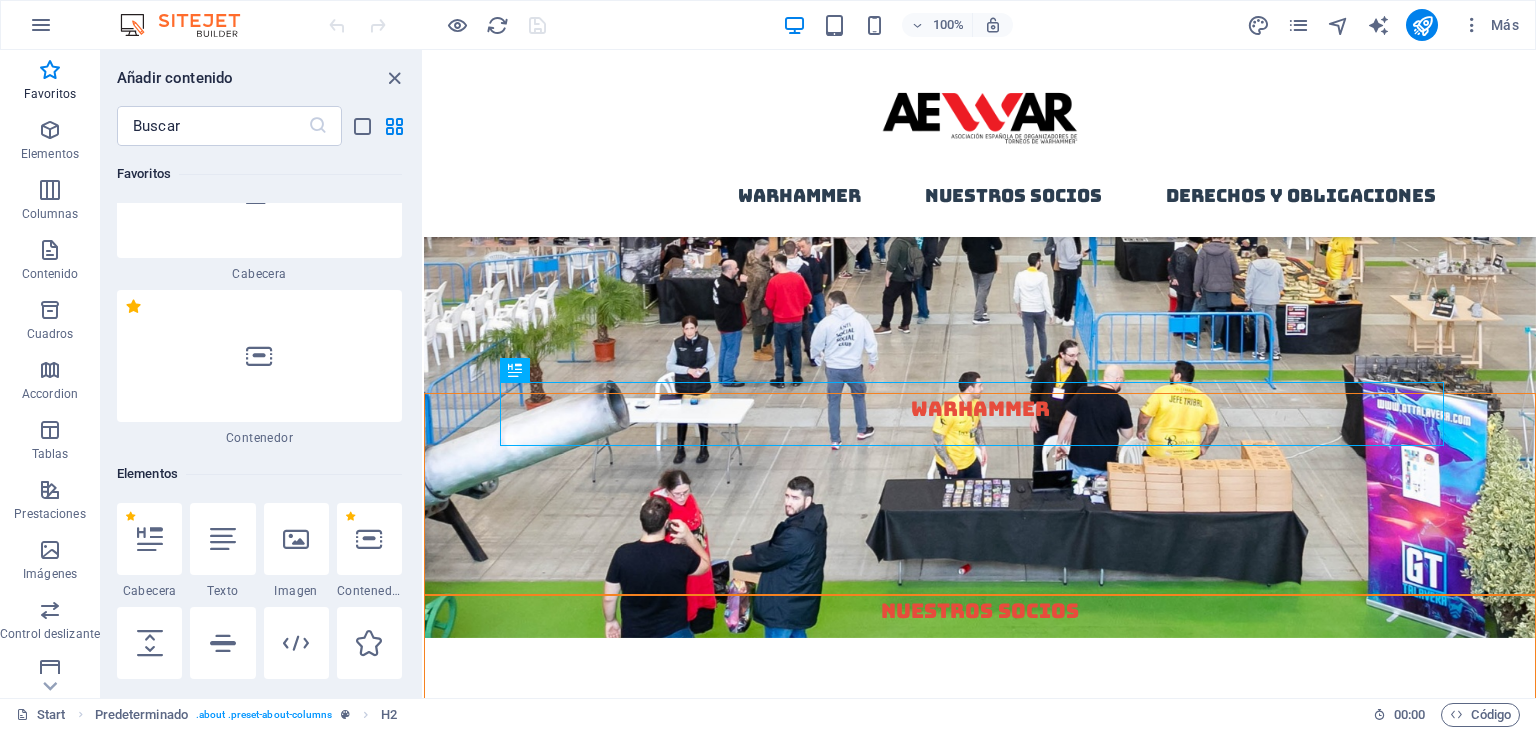 scroll, scrollTop: 277, scrollLeft: 0, axis: vertical 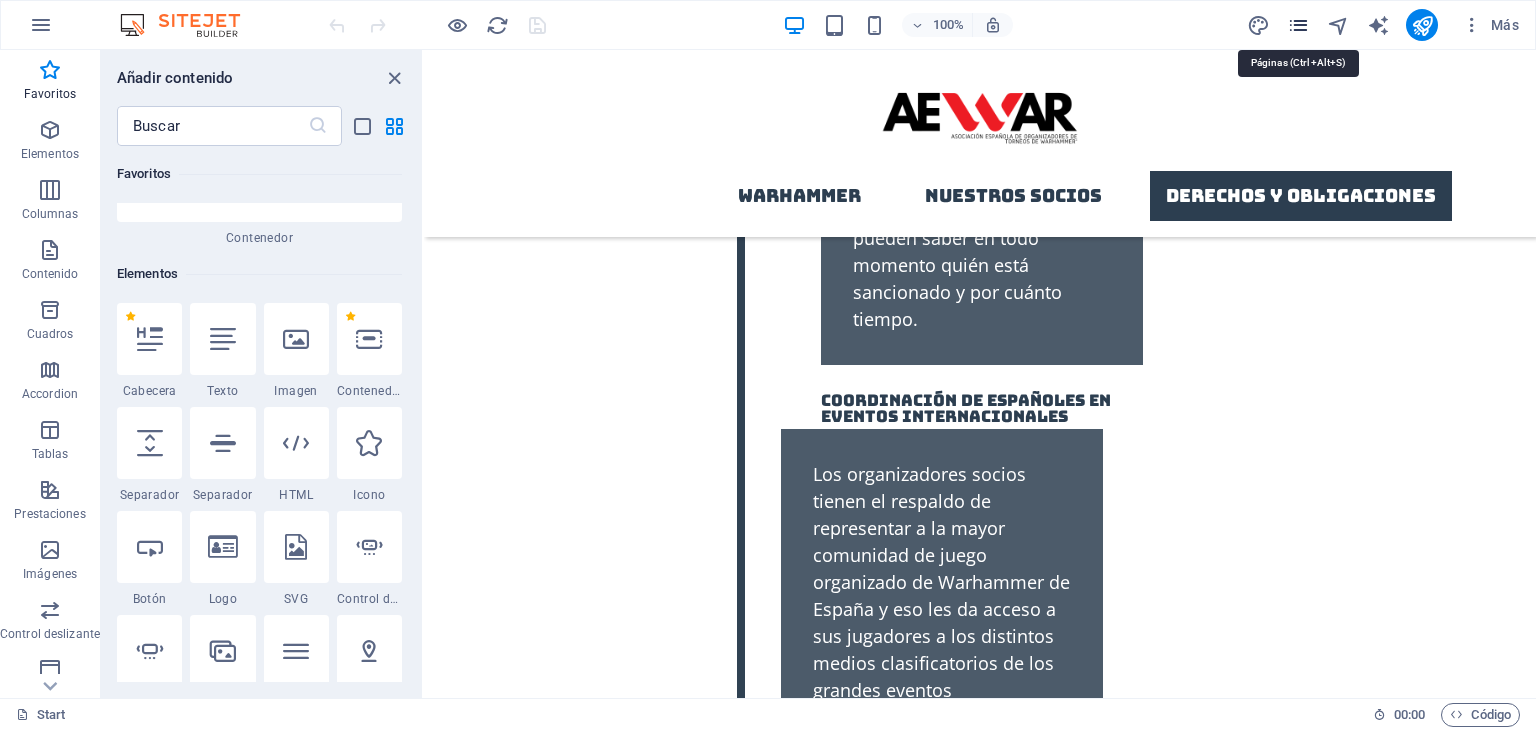 click at bounding box center [1298, 25] 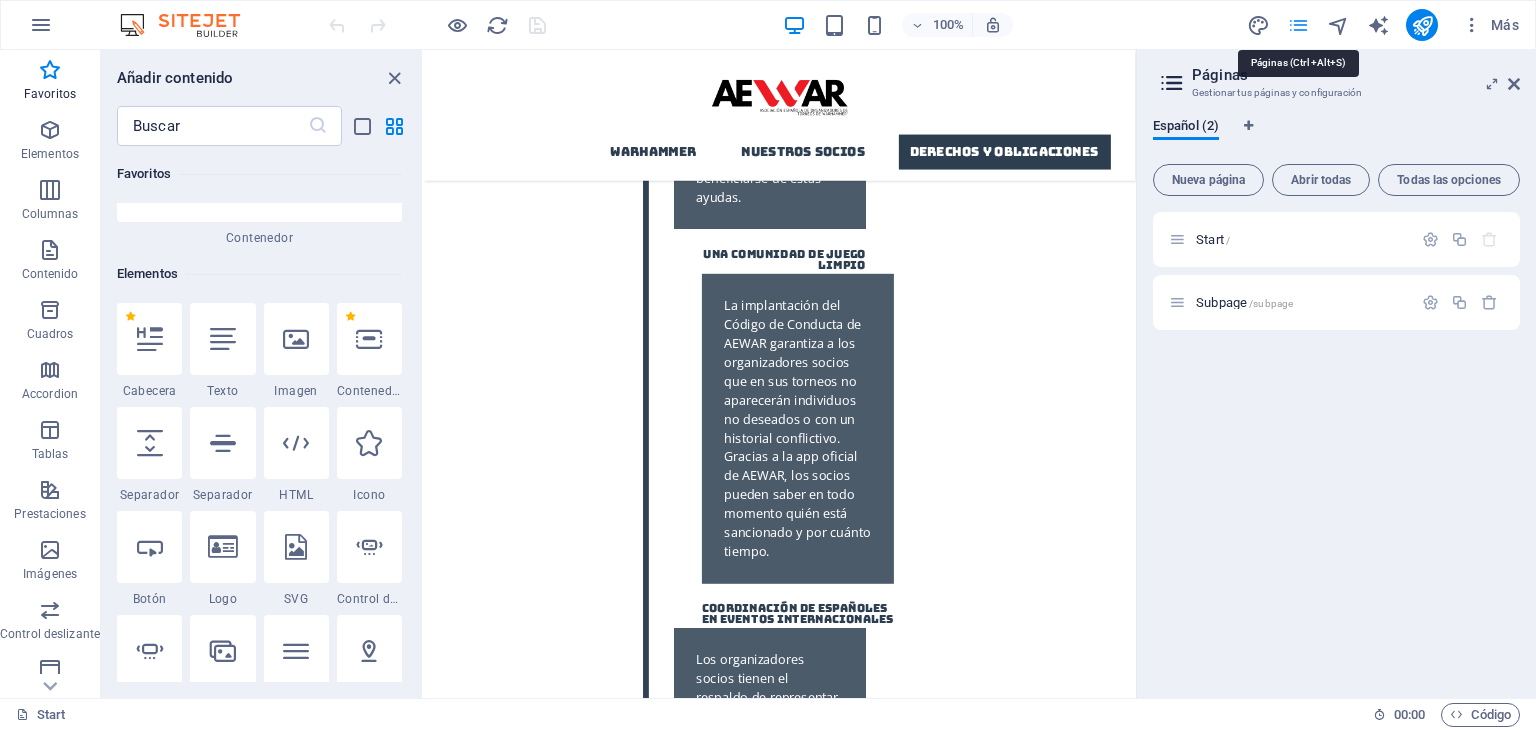 scroll, scrollTop: 5651, scrollLeft: 0, axis: vertical 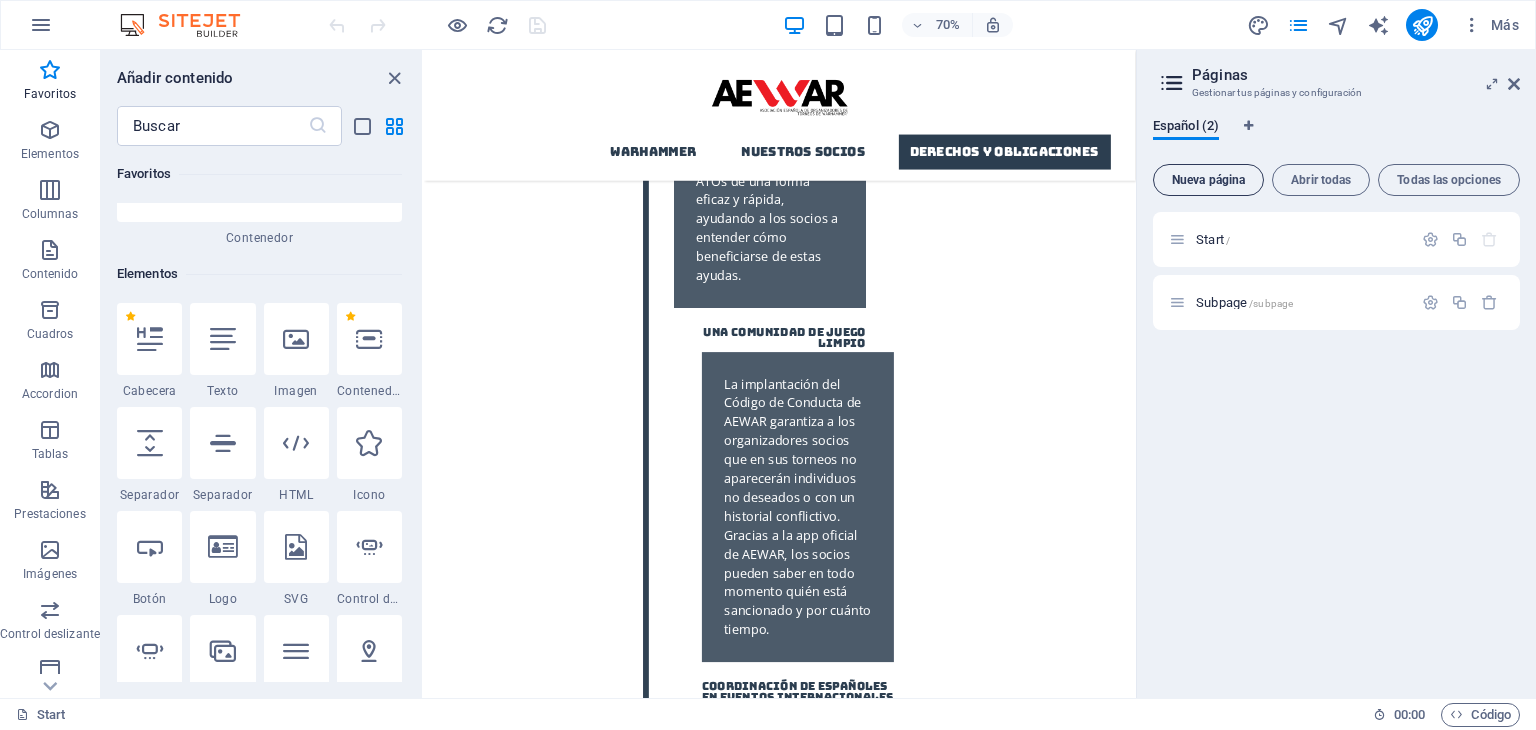 click on "Nueva página" at bounding box center [1208, 180] 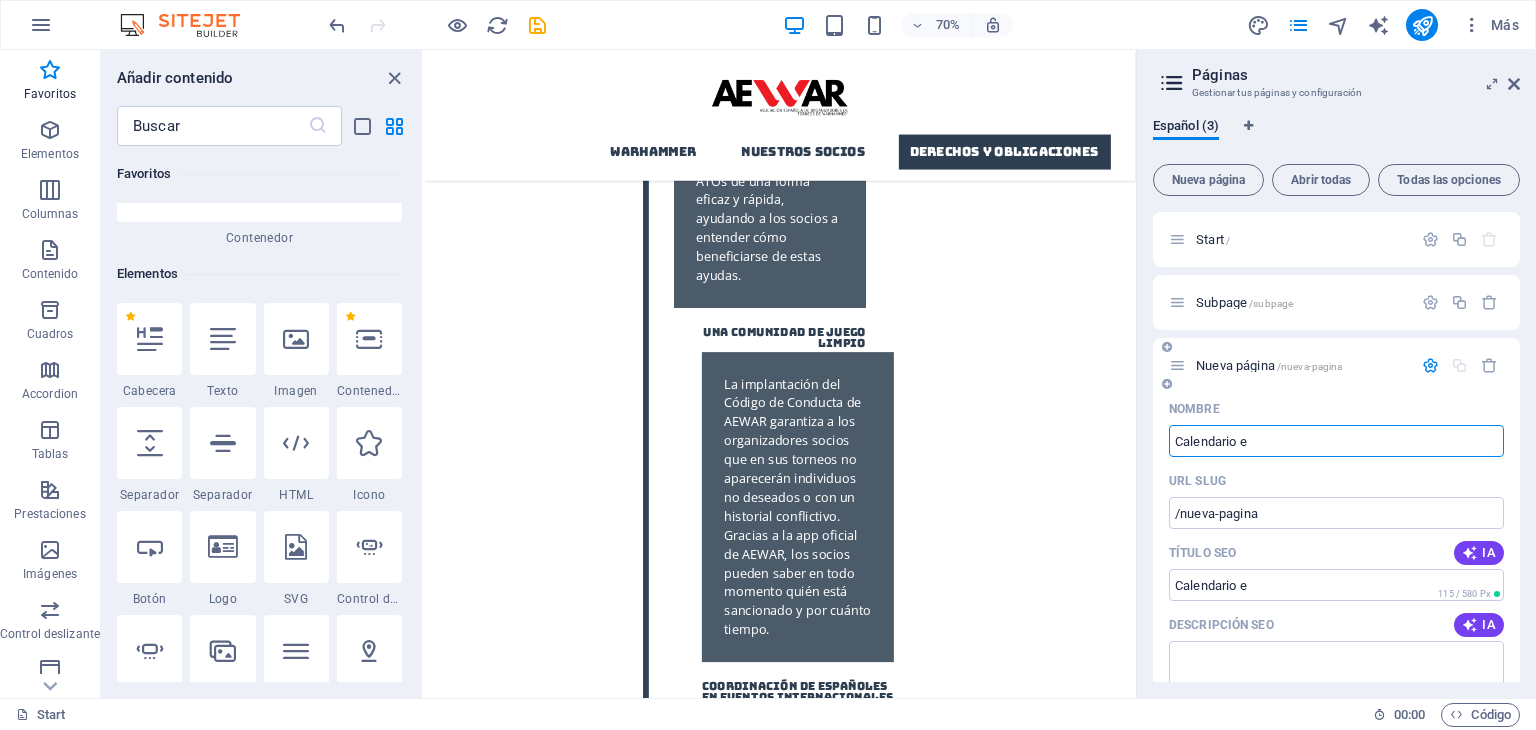type on "Calendario" 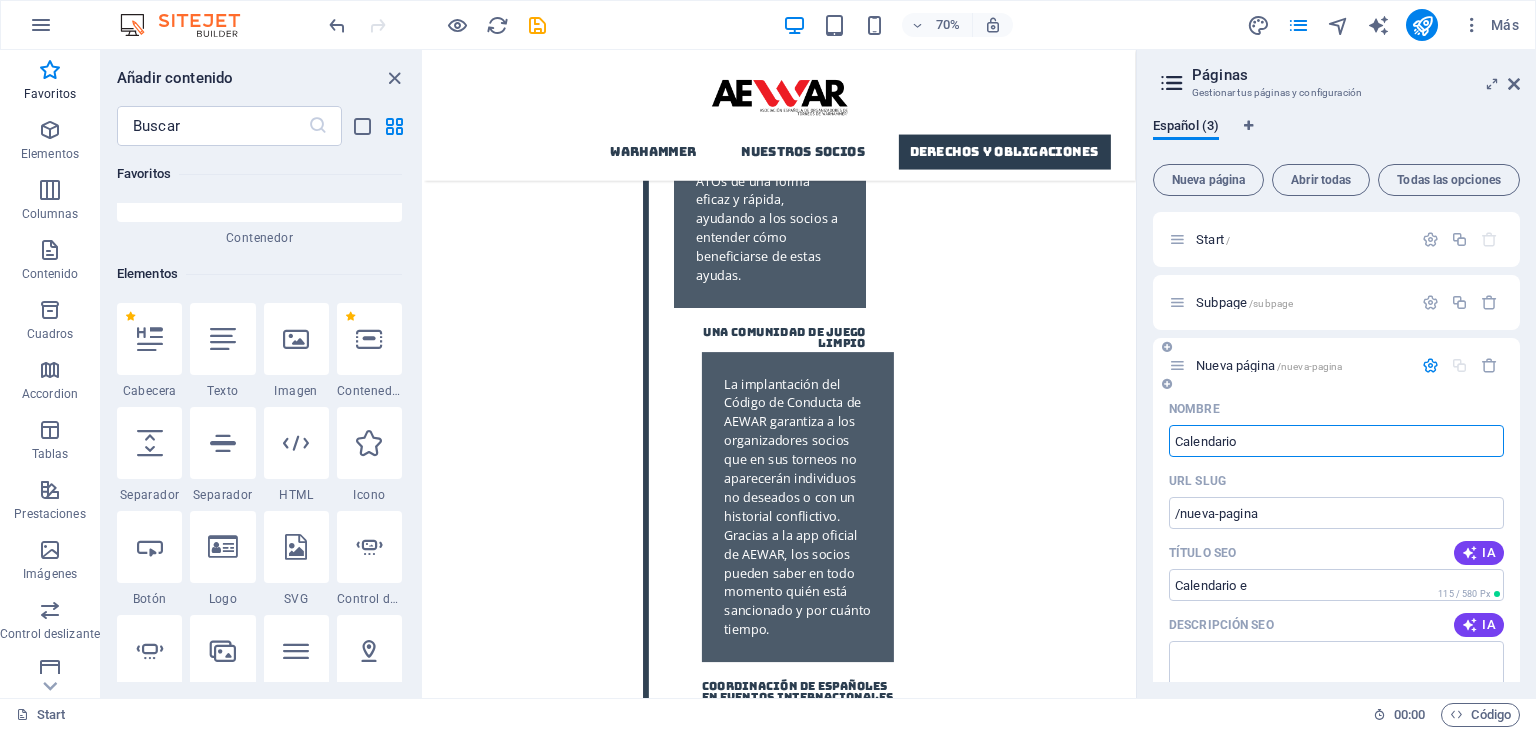type on "/calendario-e" 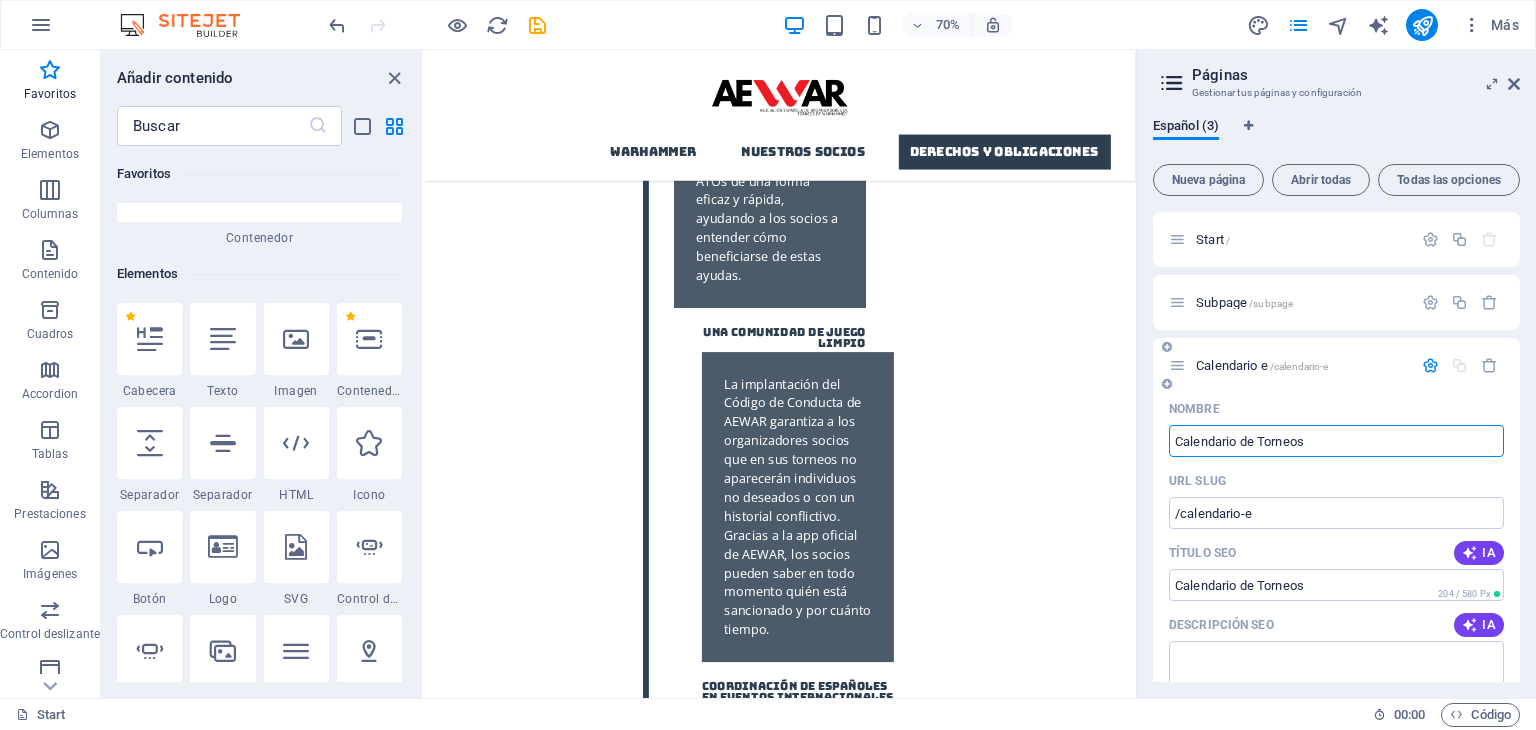 type on "Calendario de Torneos" 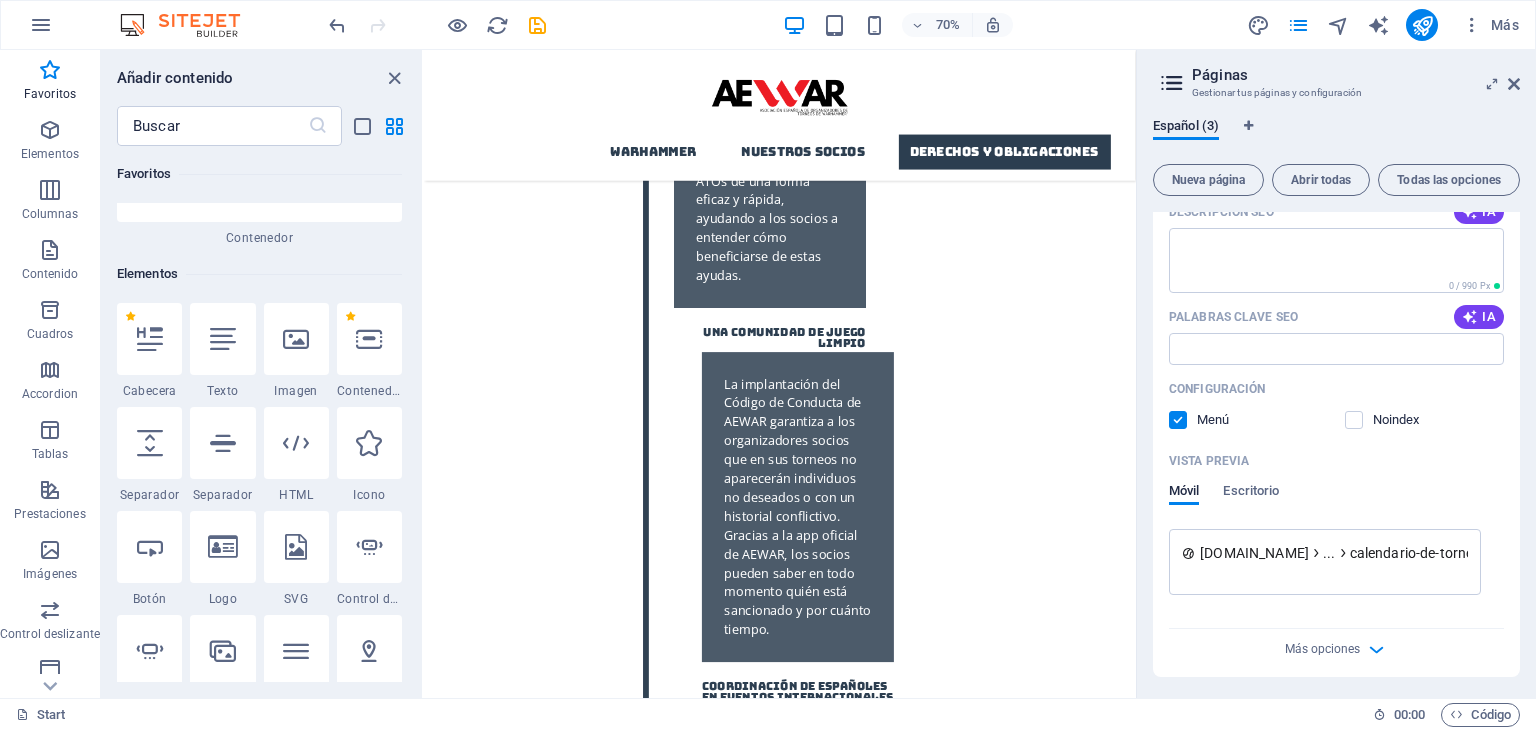 scroll, scrollTop: 416, scrollLeft: 0, axis: vertical 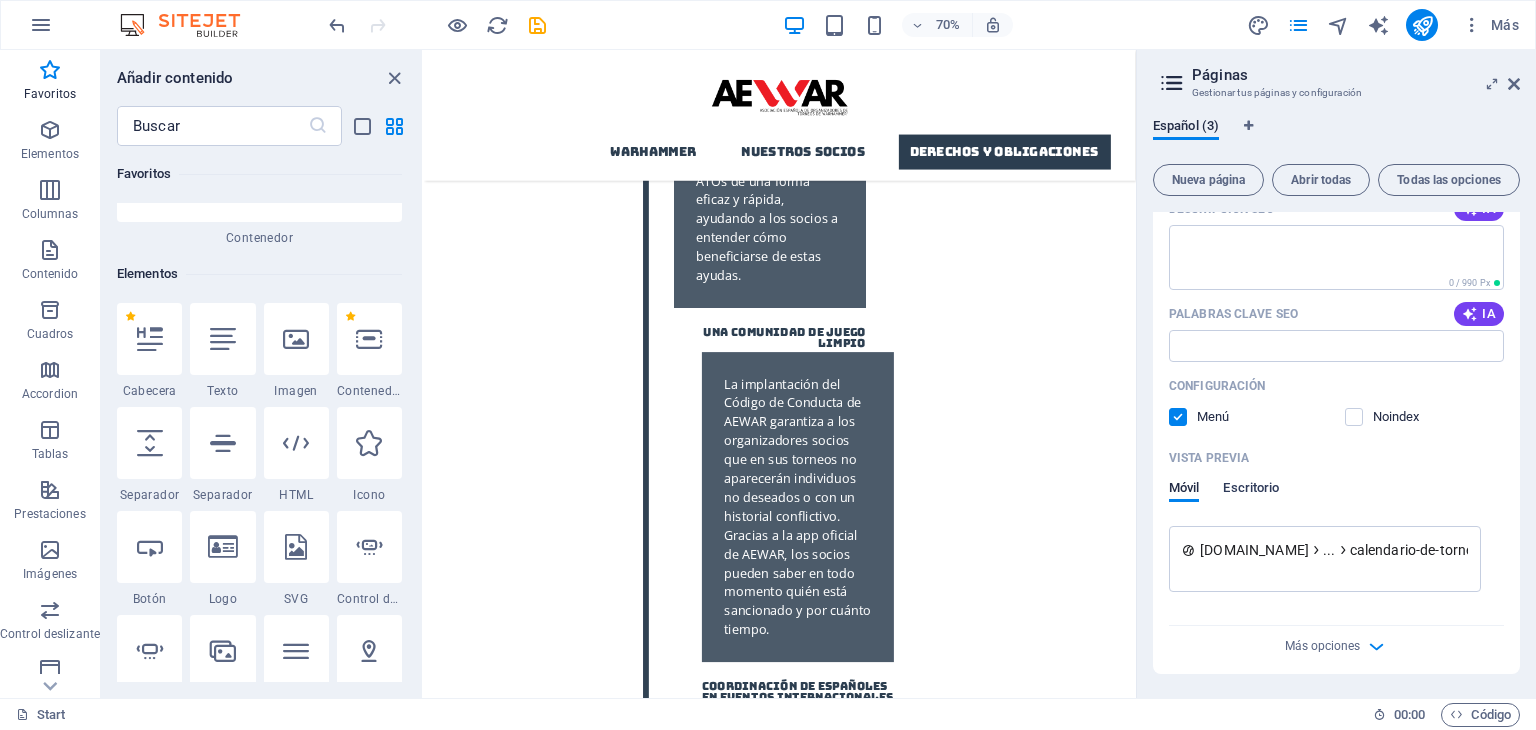 type on "Calendario de Torneos" 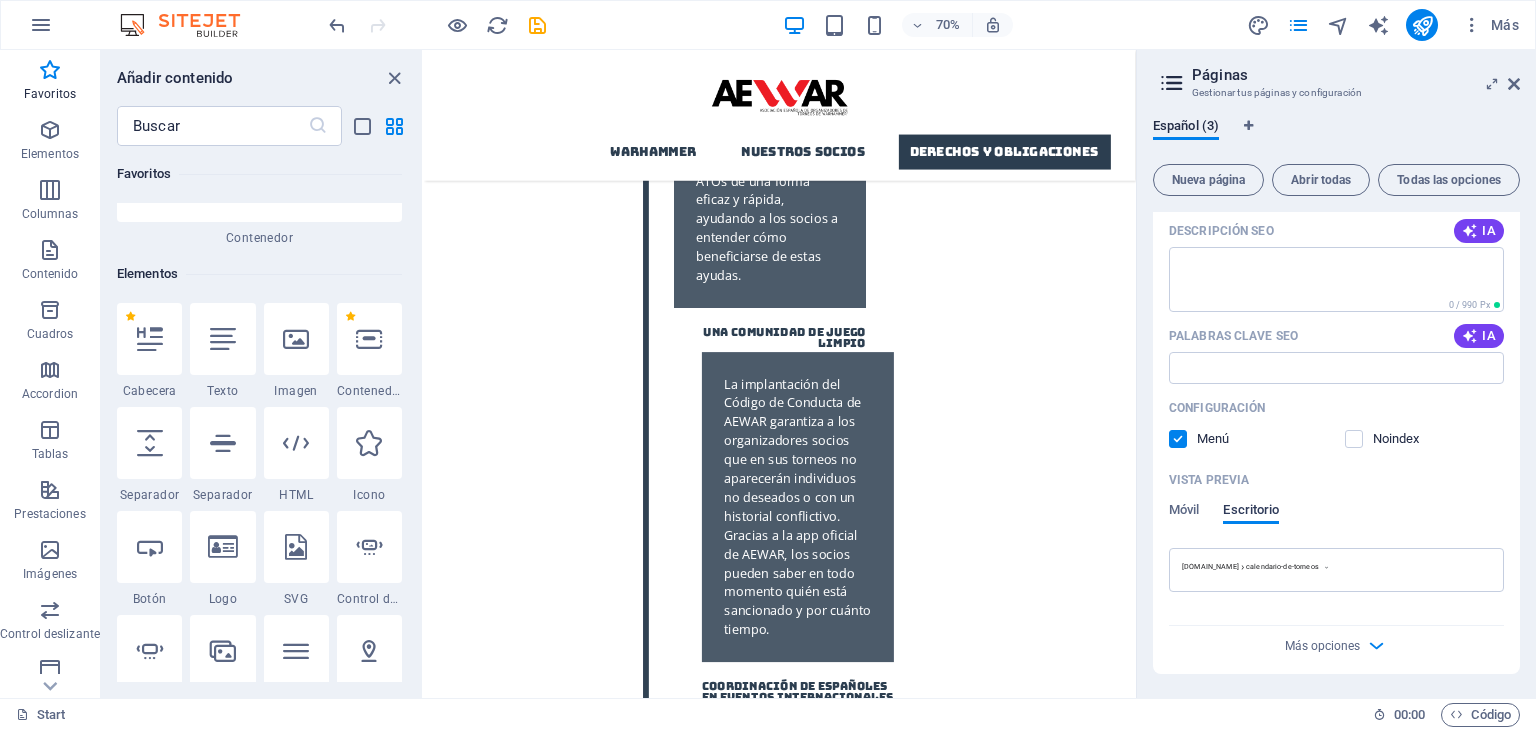 scroll, scrollTop: 393, scrollLeft: 0, axis: vertical 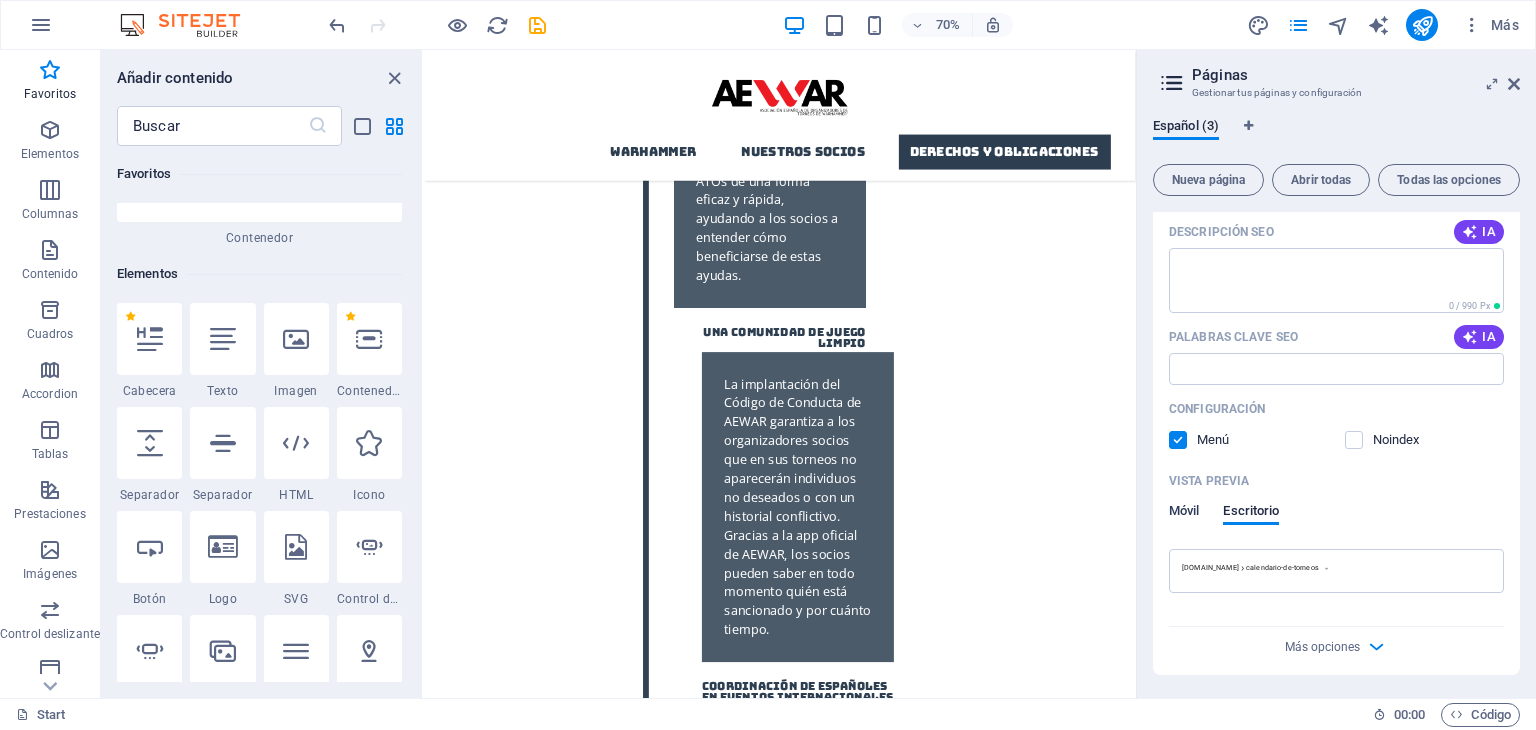 click on "Móvil" at bounding box center [1184, 513] 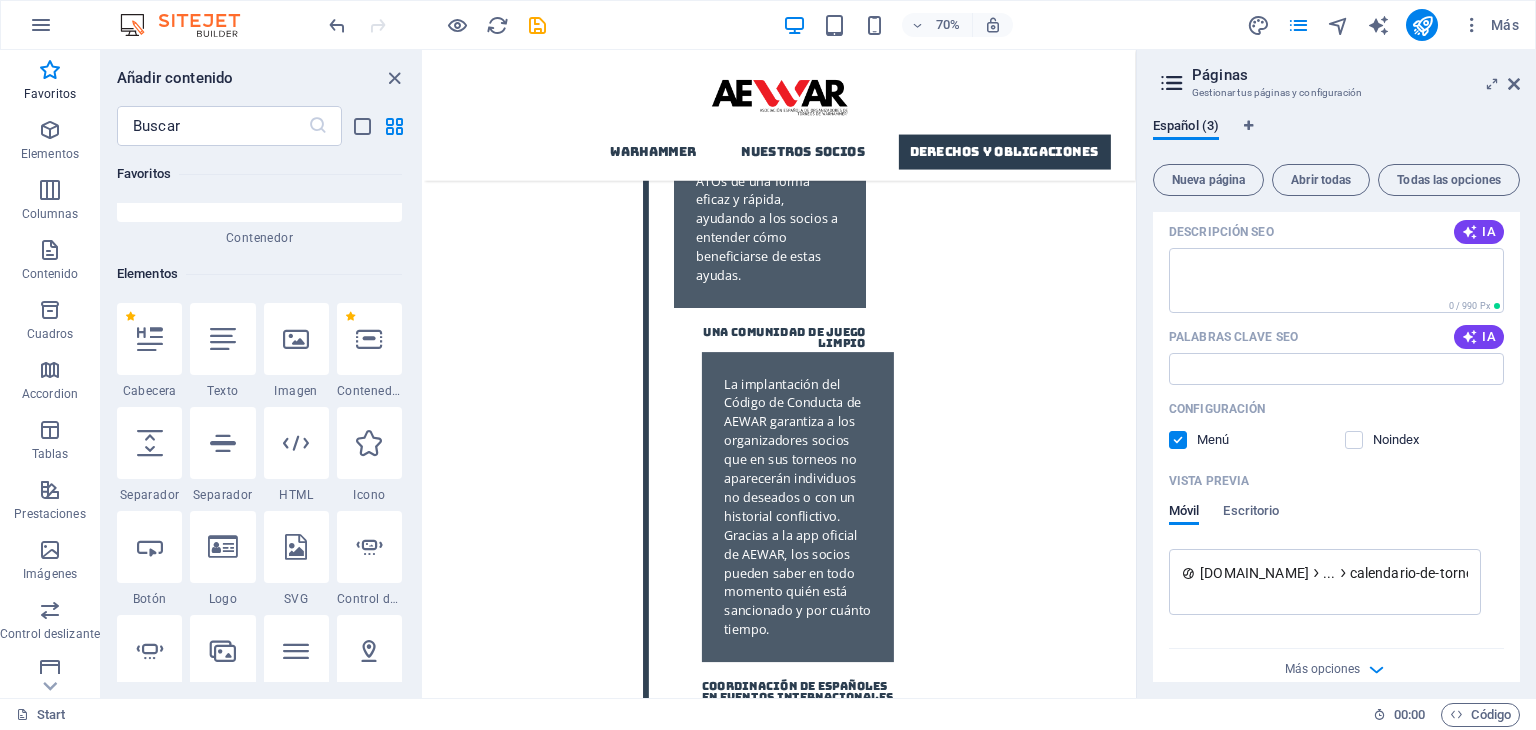click on "[DOMAIN_NAME]" at bounding box center (1254, 573) 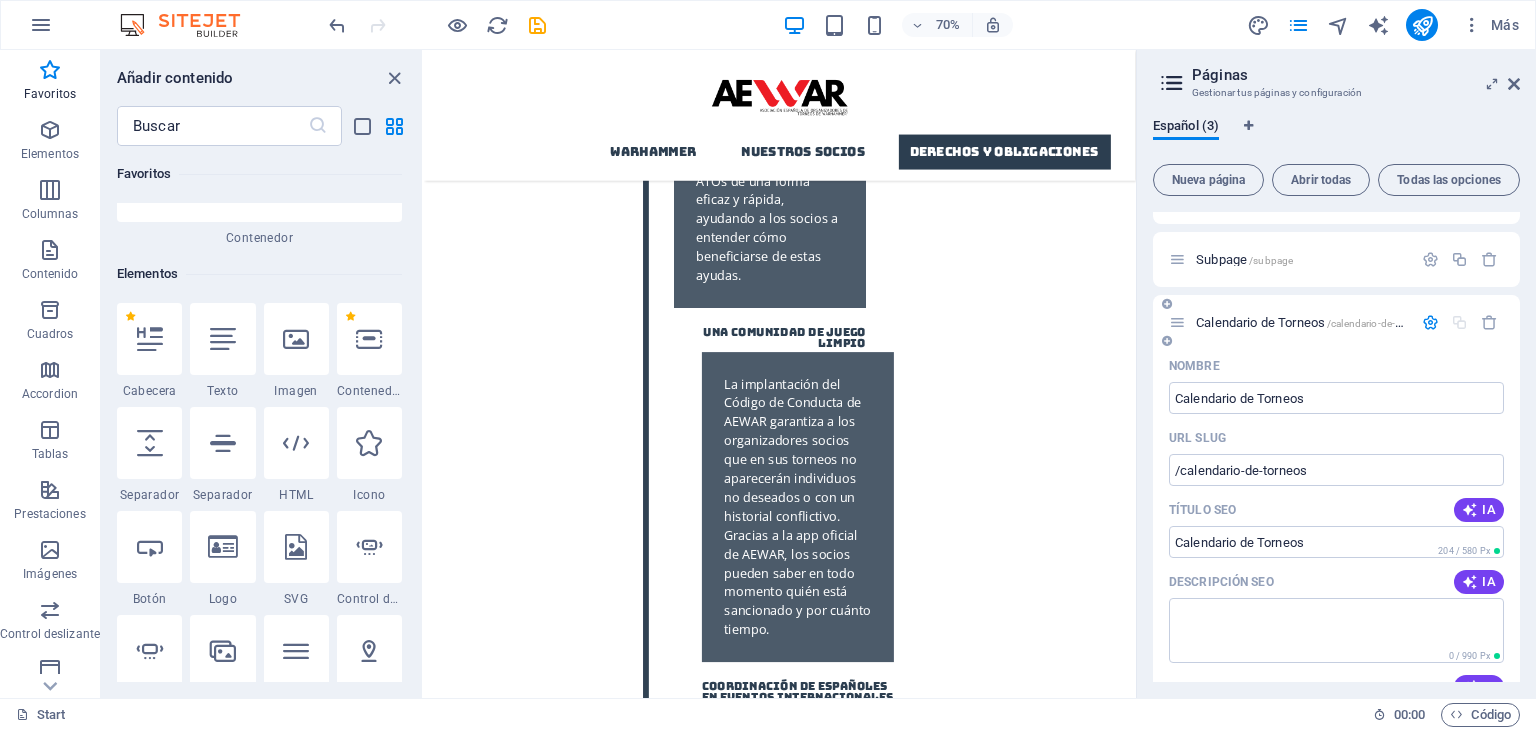 scroll, scrollTop: 16, scrollLeft: 0, axis: vertical 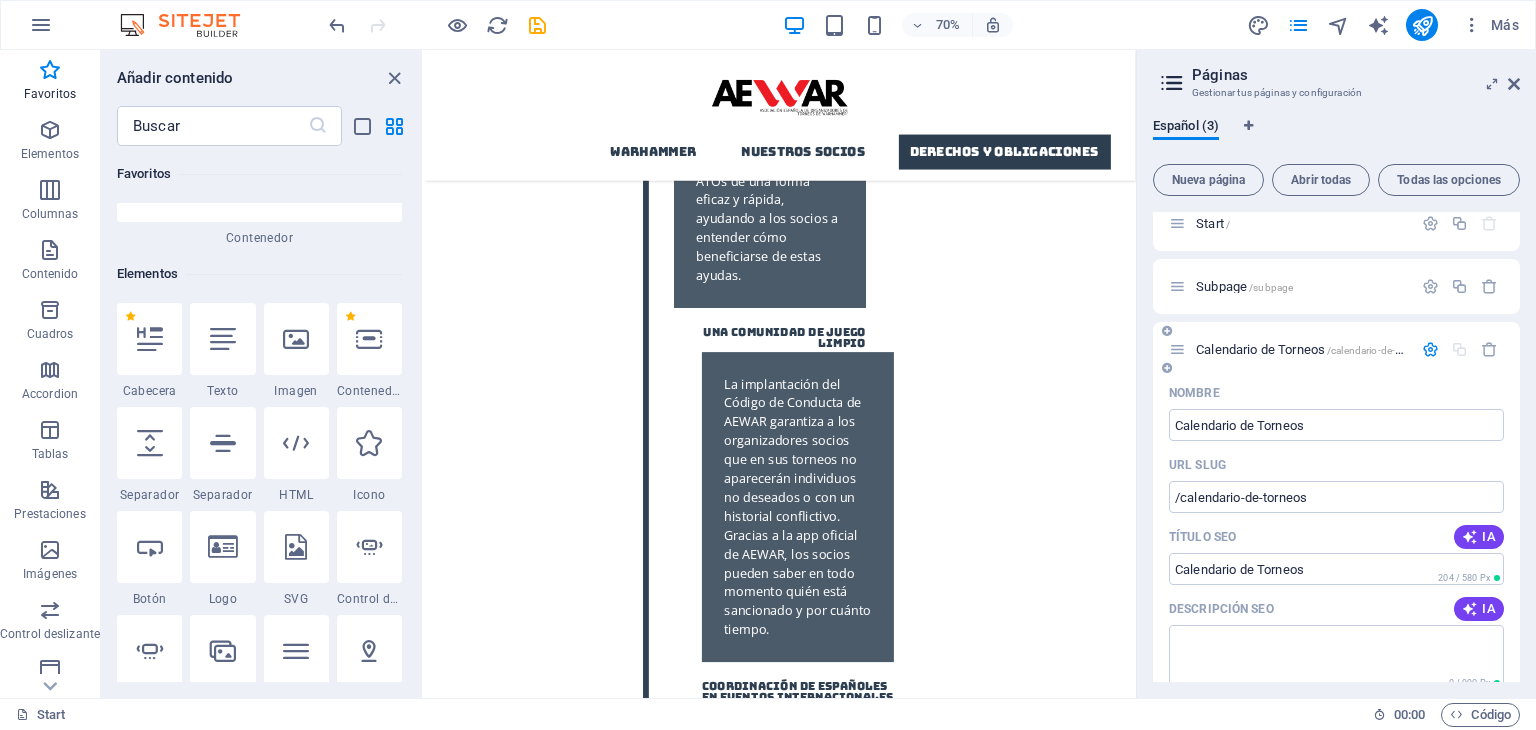 click at bounding box center [1430, 349] 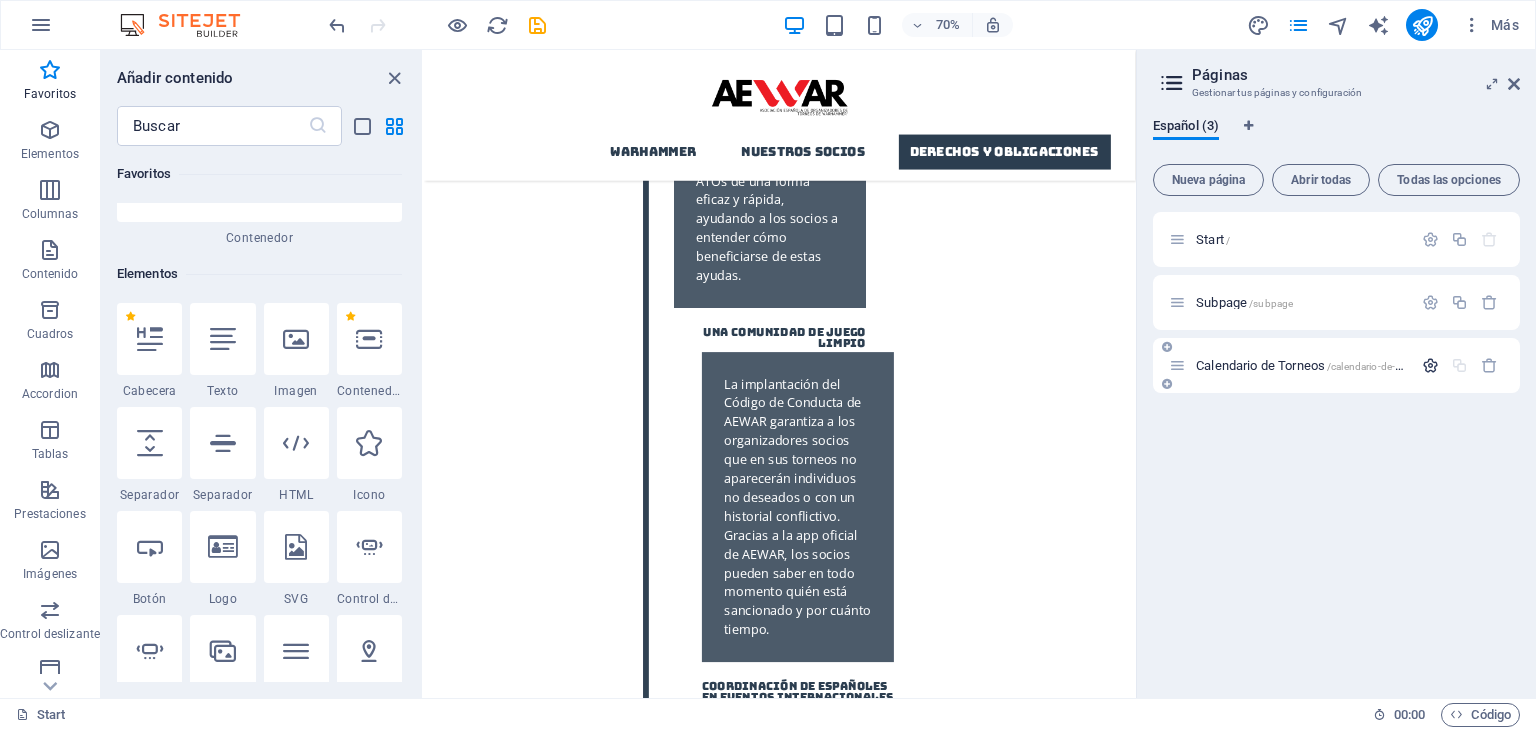 scroll, scrollTop: 0, scrollLeft: 0, axis: both 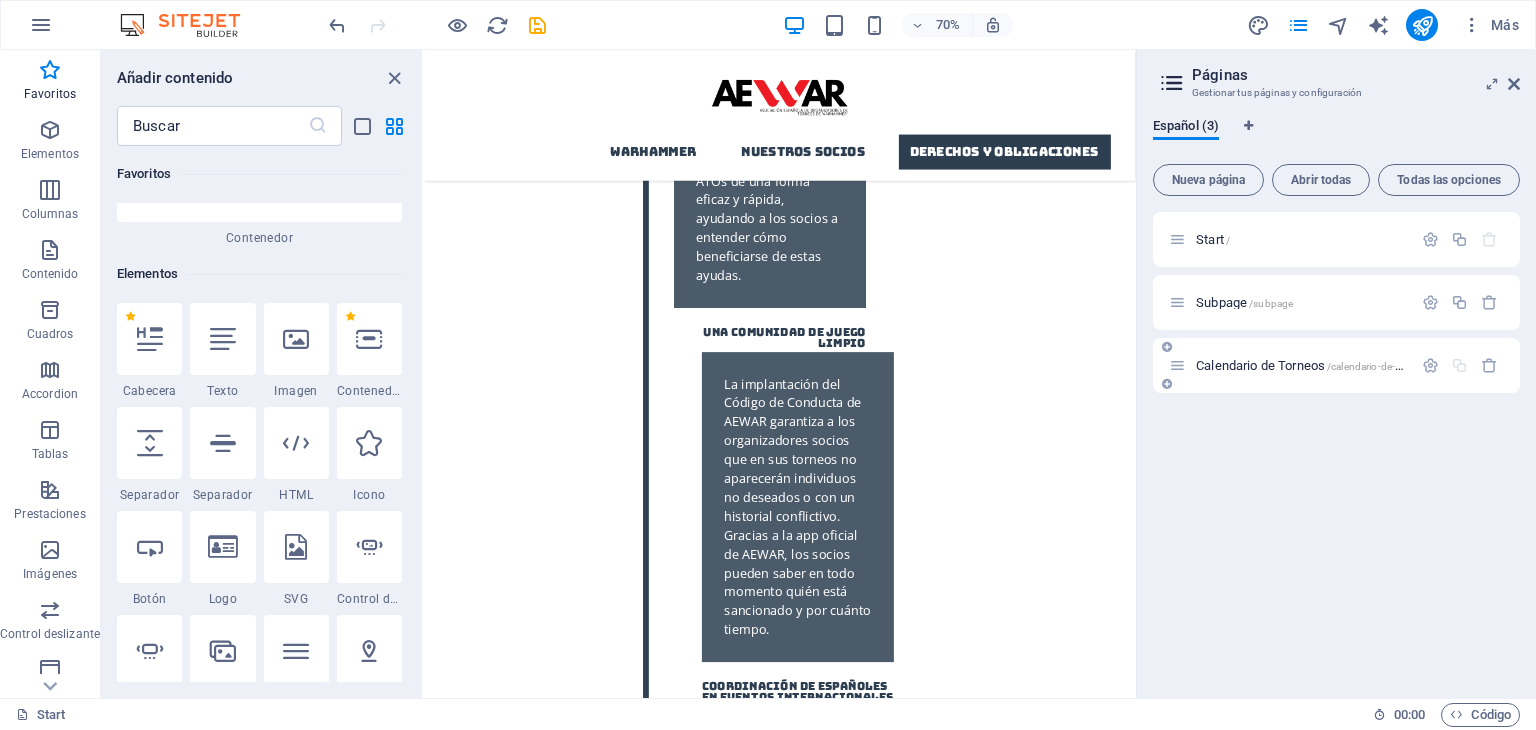 click on "Calendario de Torneos /calendario-de-torneos" at bounding box center (1290, 365) 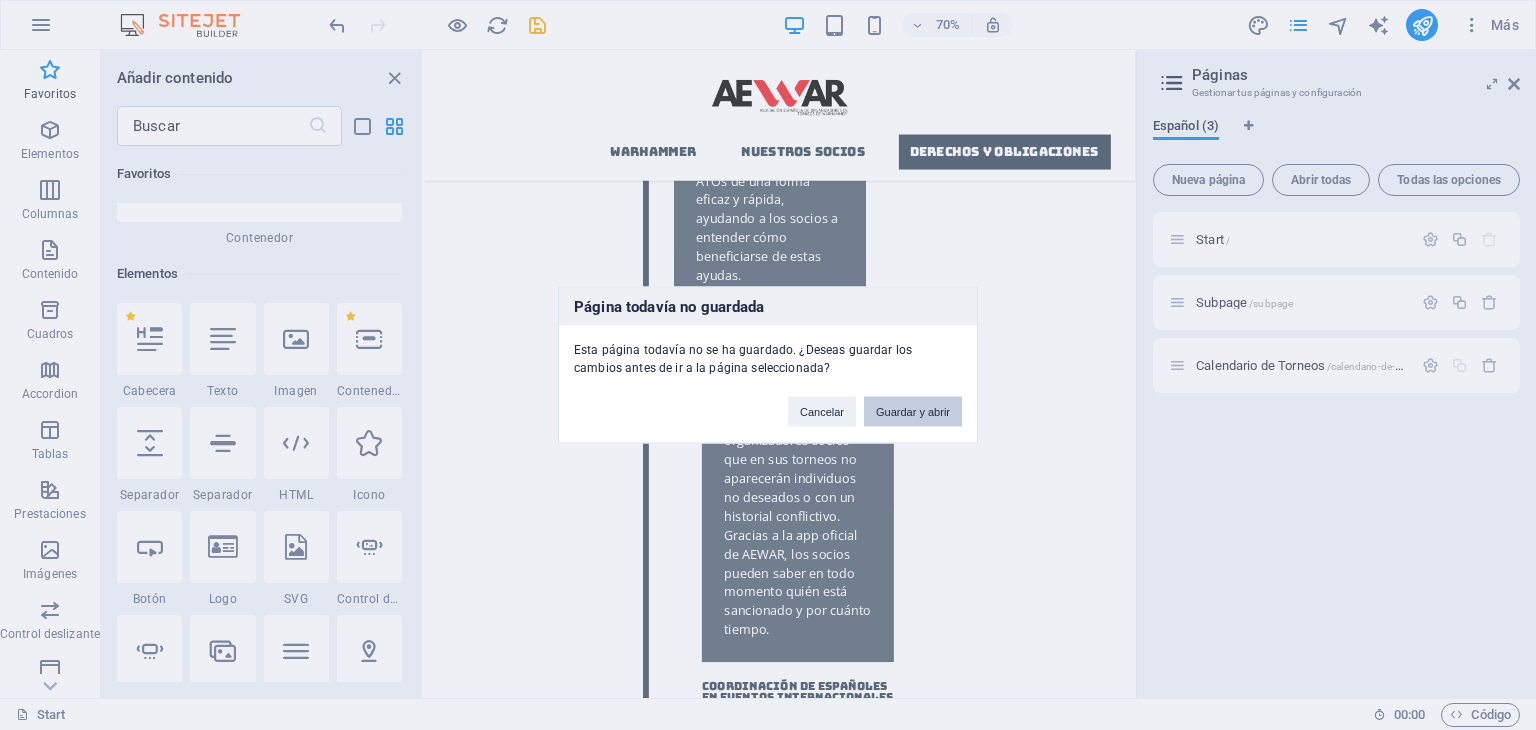 click on "Guardar y abrir" at bounding box center [913, 412] 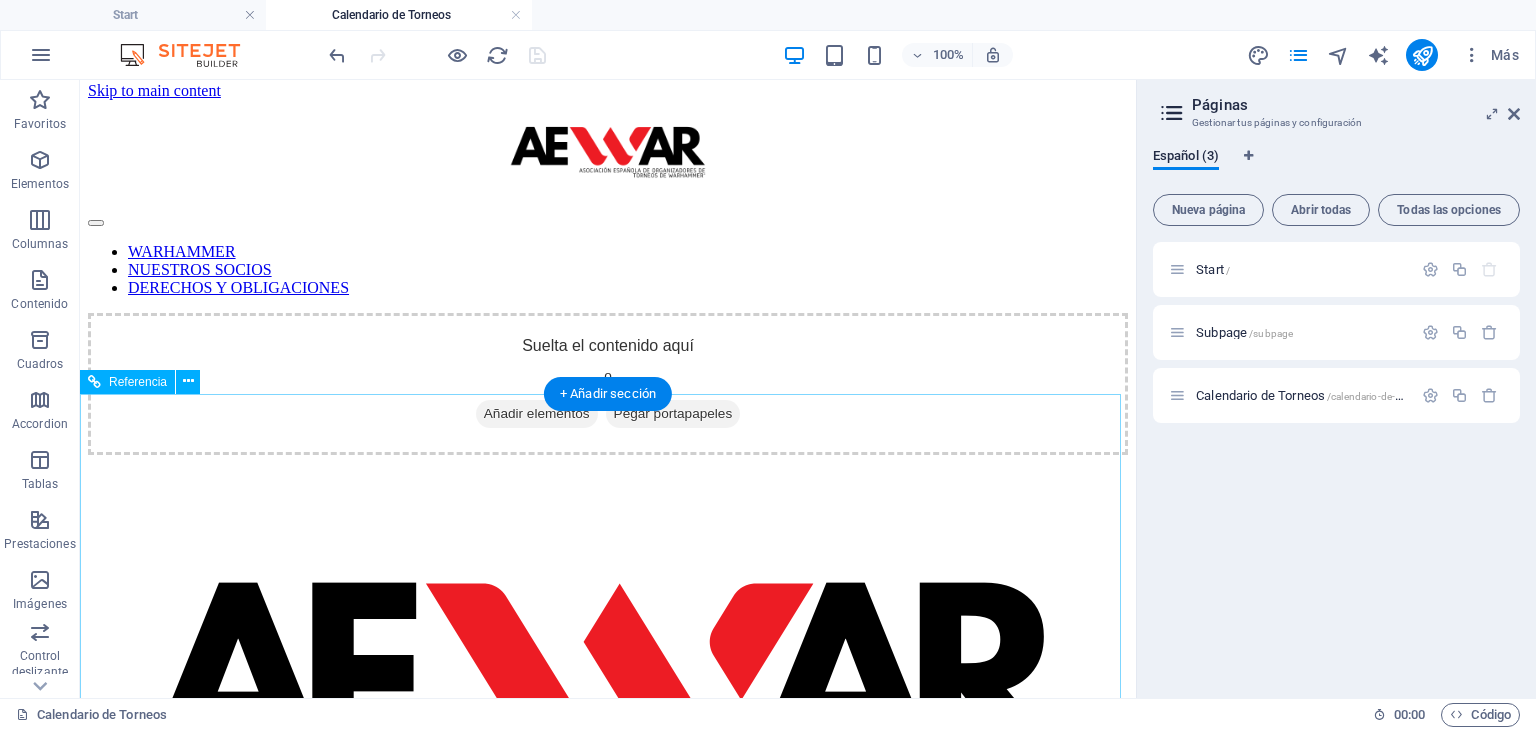 scroll, scrollTop: 0, scrollLeft: 0, axis: both 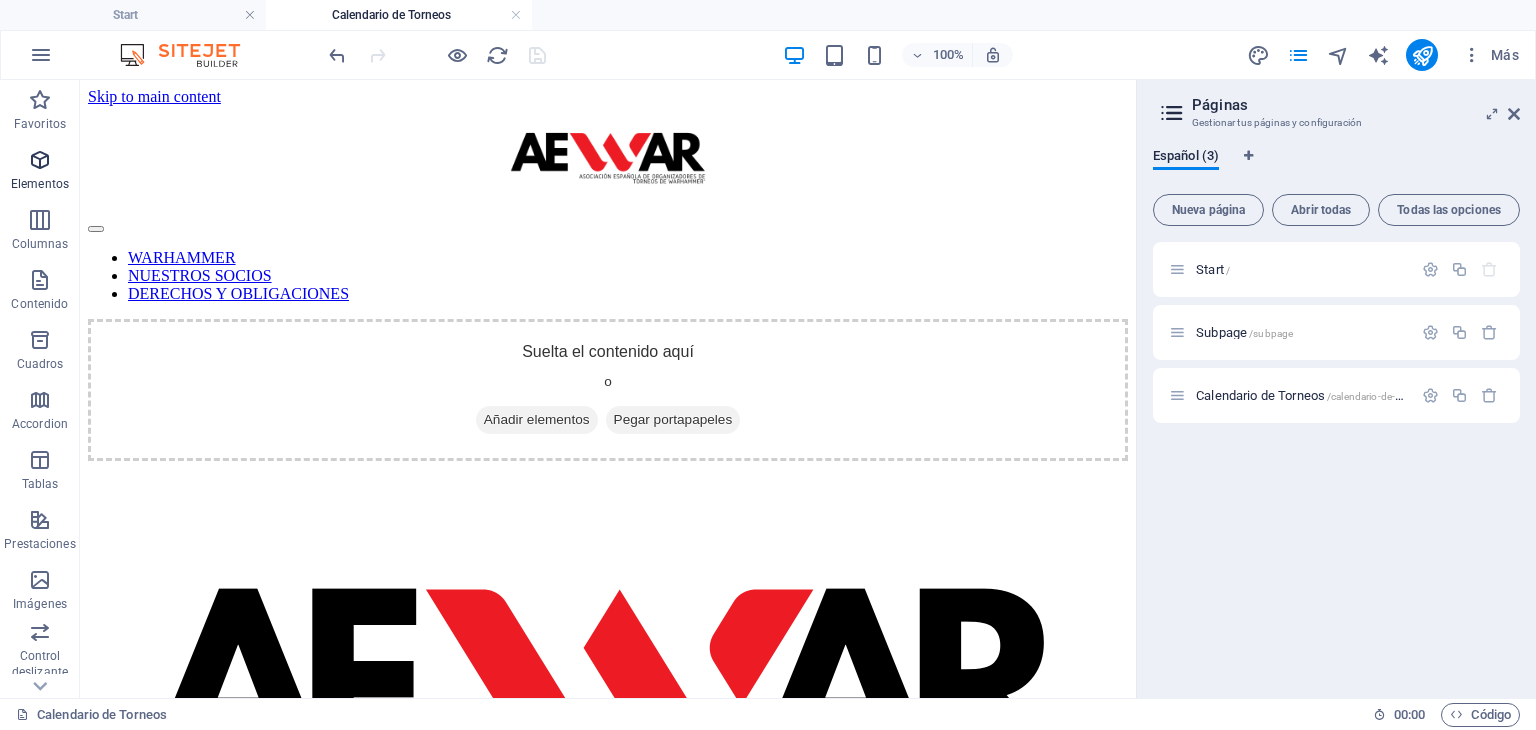 click at bounding box center (40, 160) 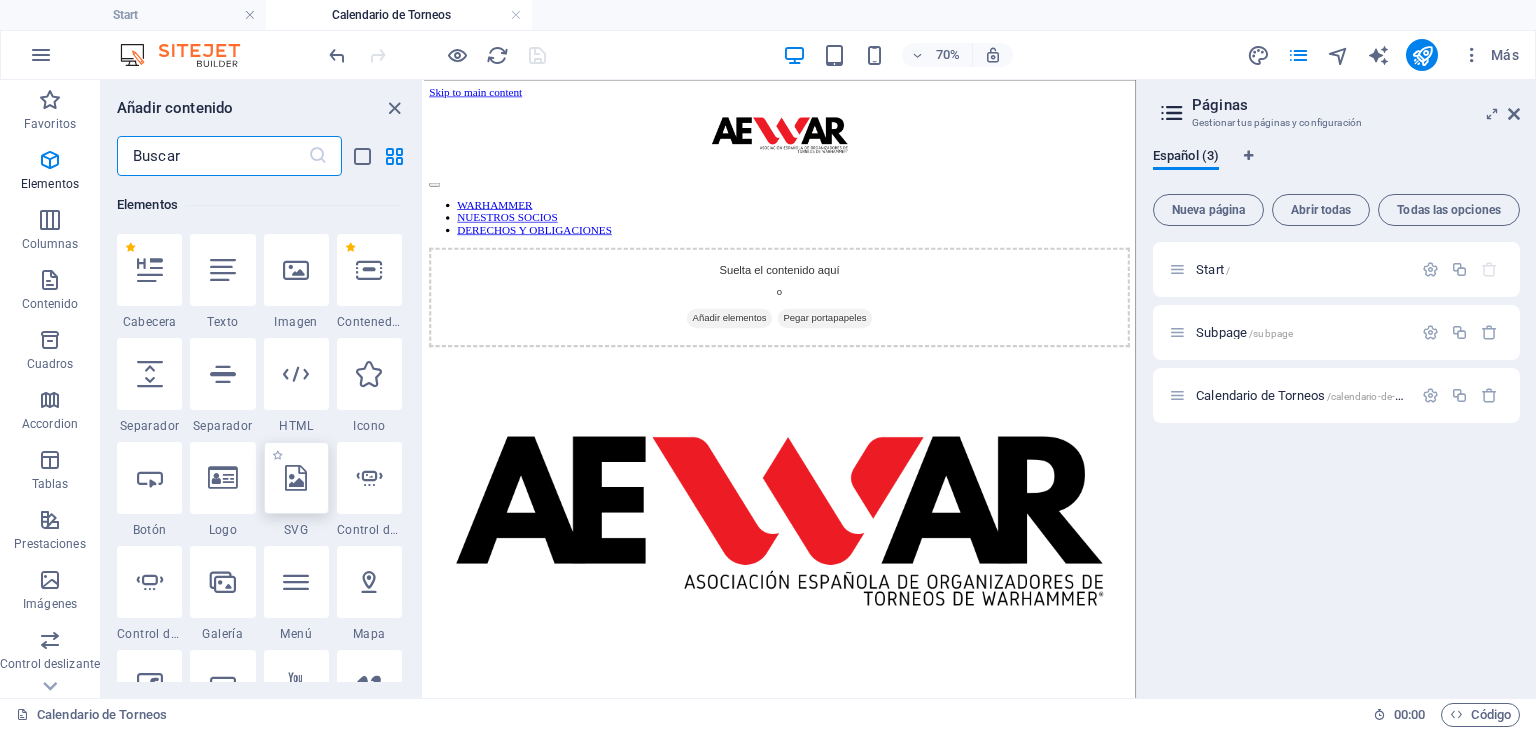 scroll, scrollTop: 276, scrollLeft: 0, axis: vertical 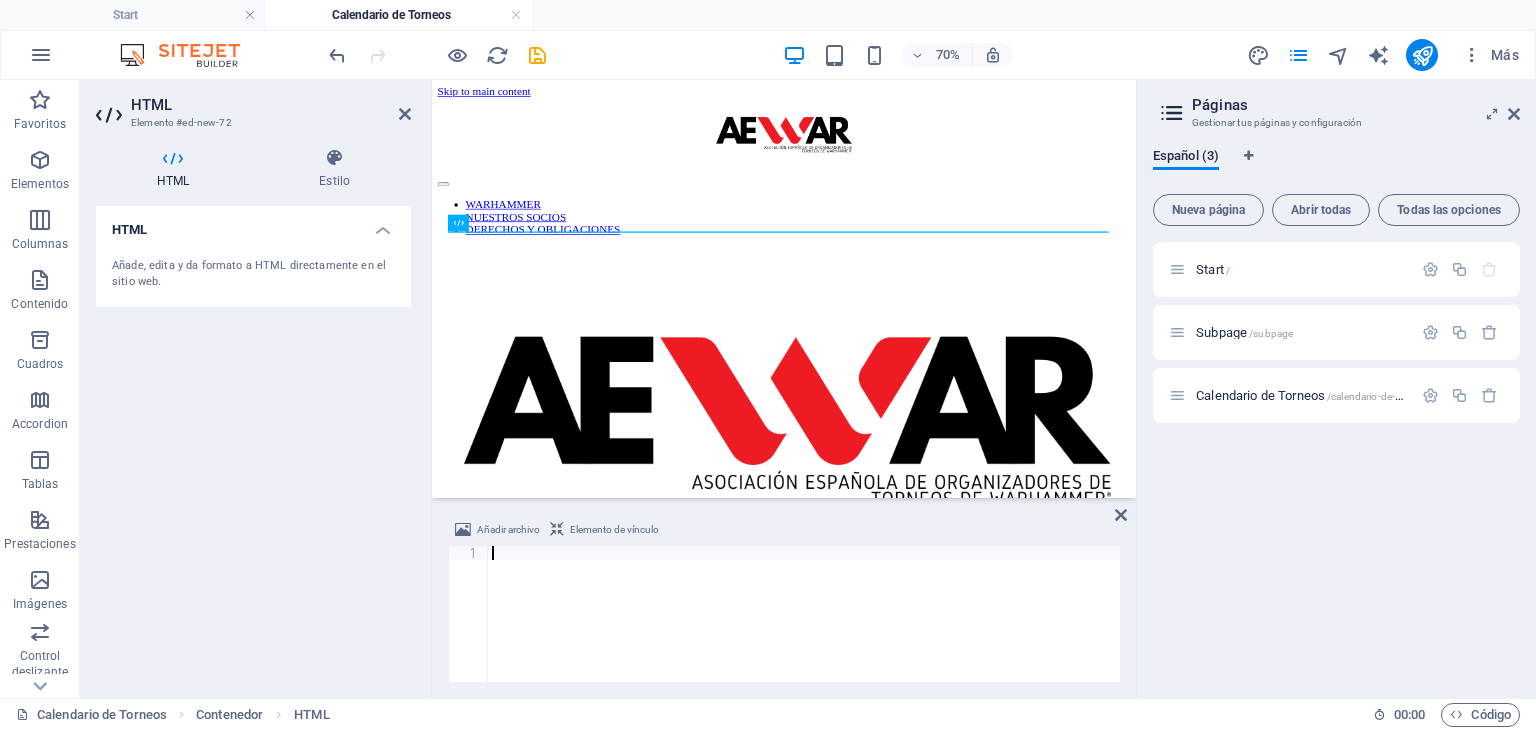 click on "HTML" at bounding box center (177, 169) 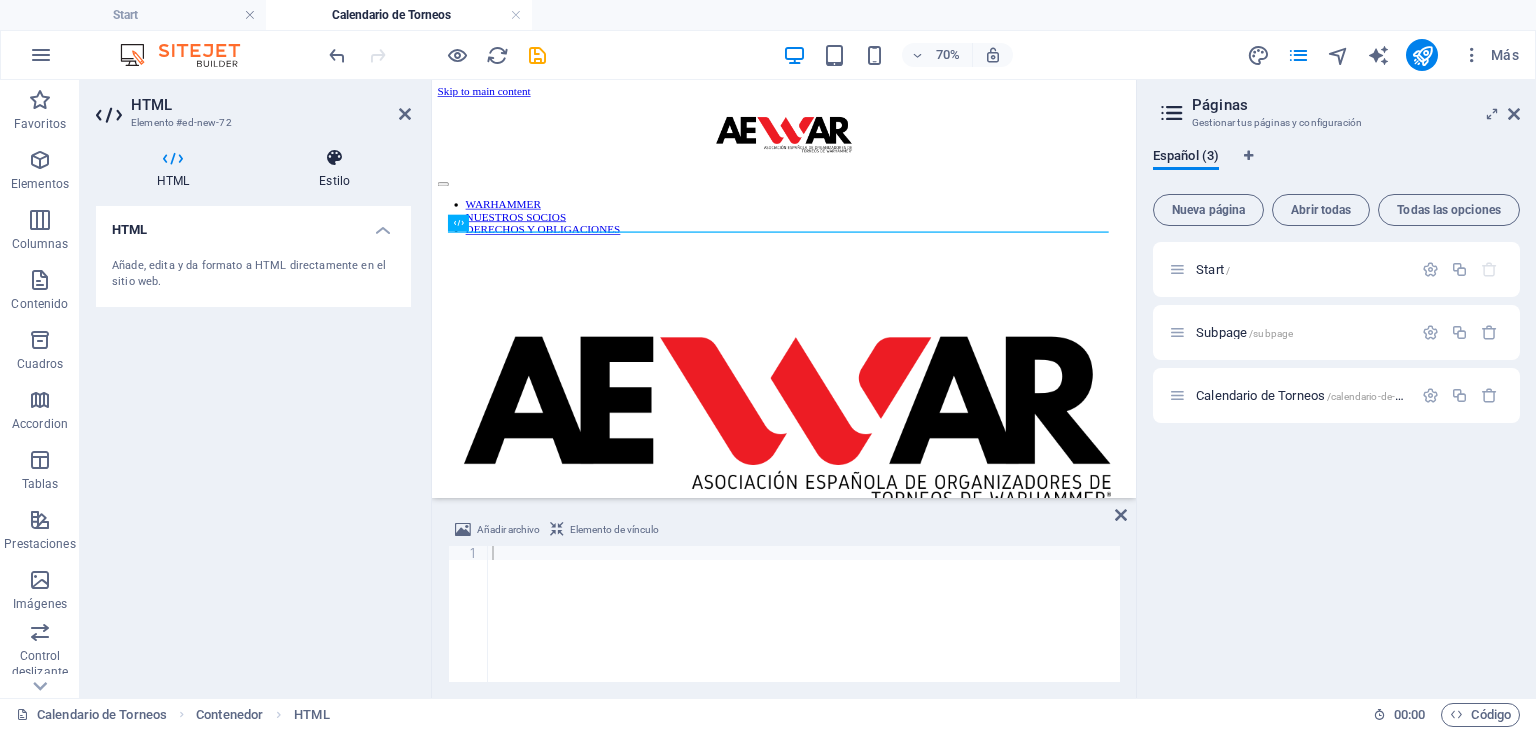 click on "Estilo" at bounding box center [334, 169] 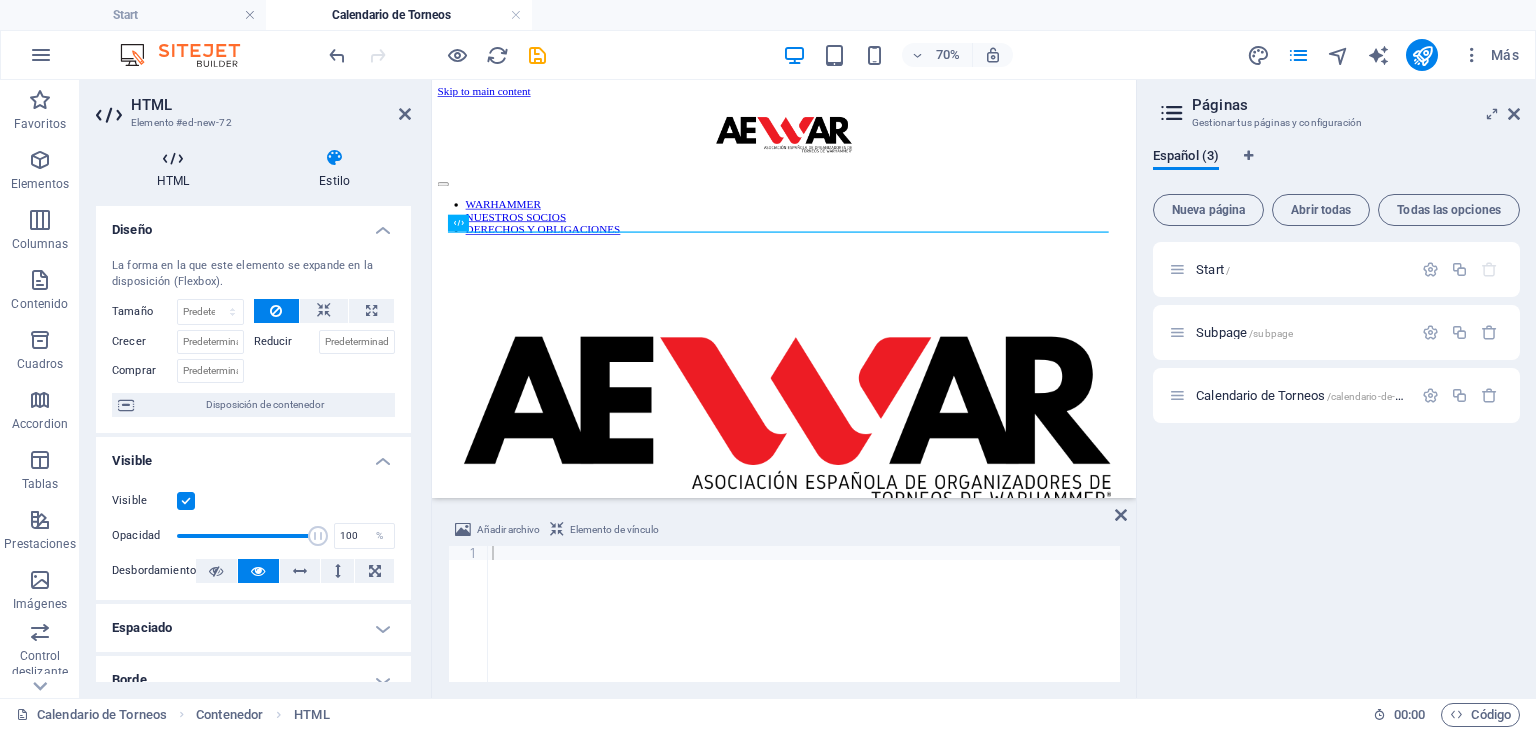 click on "HTML" at bounding box center [177, 169] 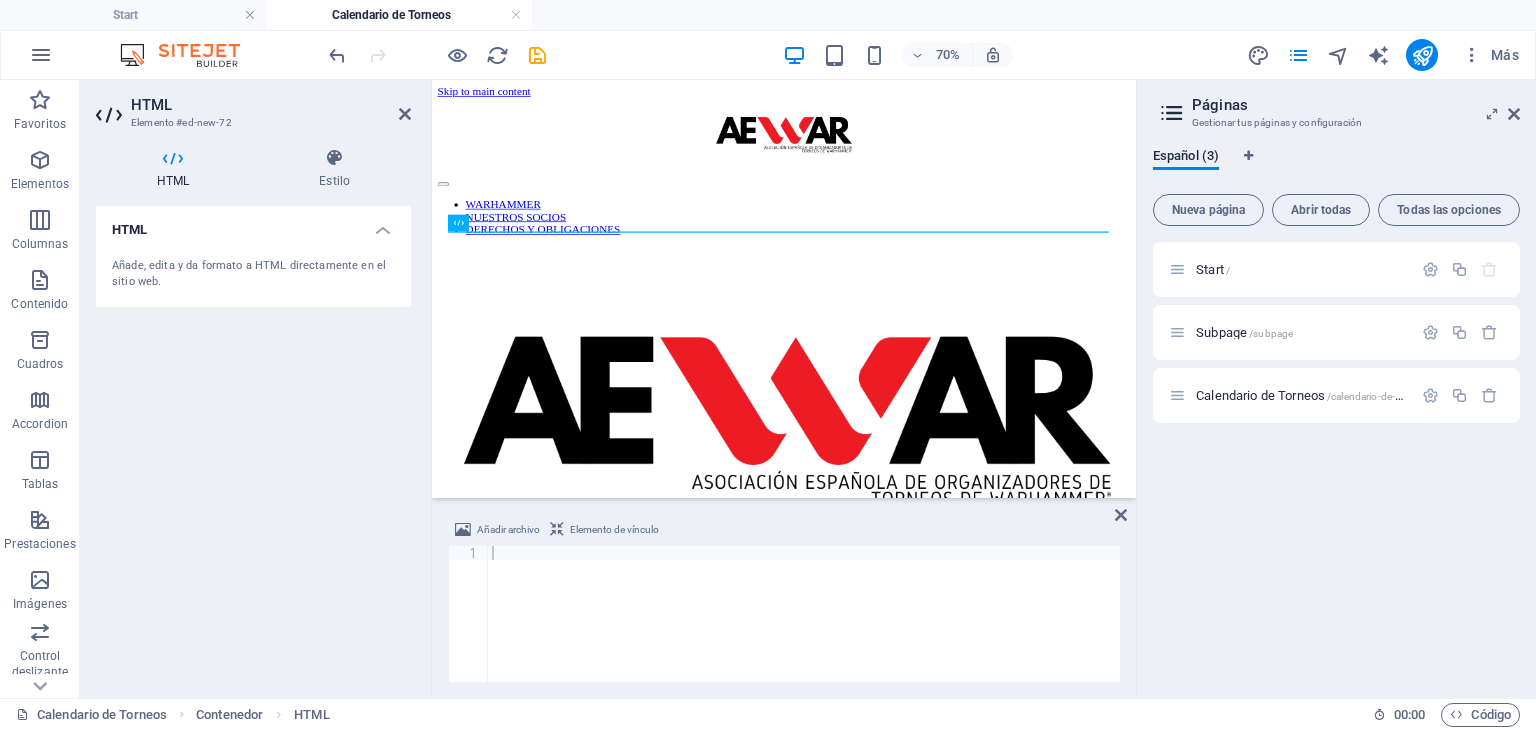 click on "Añade, edita y da formato a HTML directamente en el sitio web." at bounding box center [253, 274] 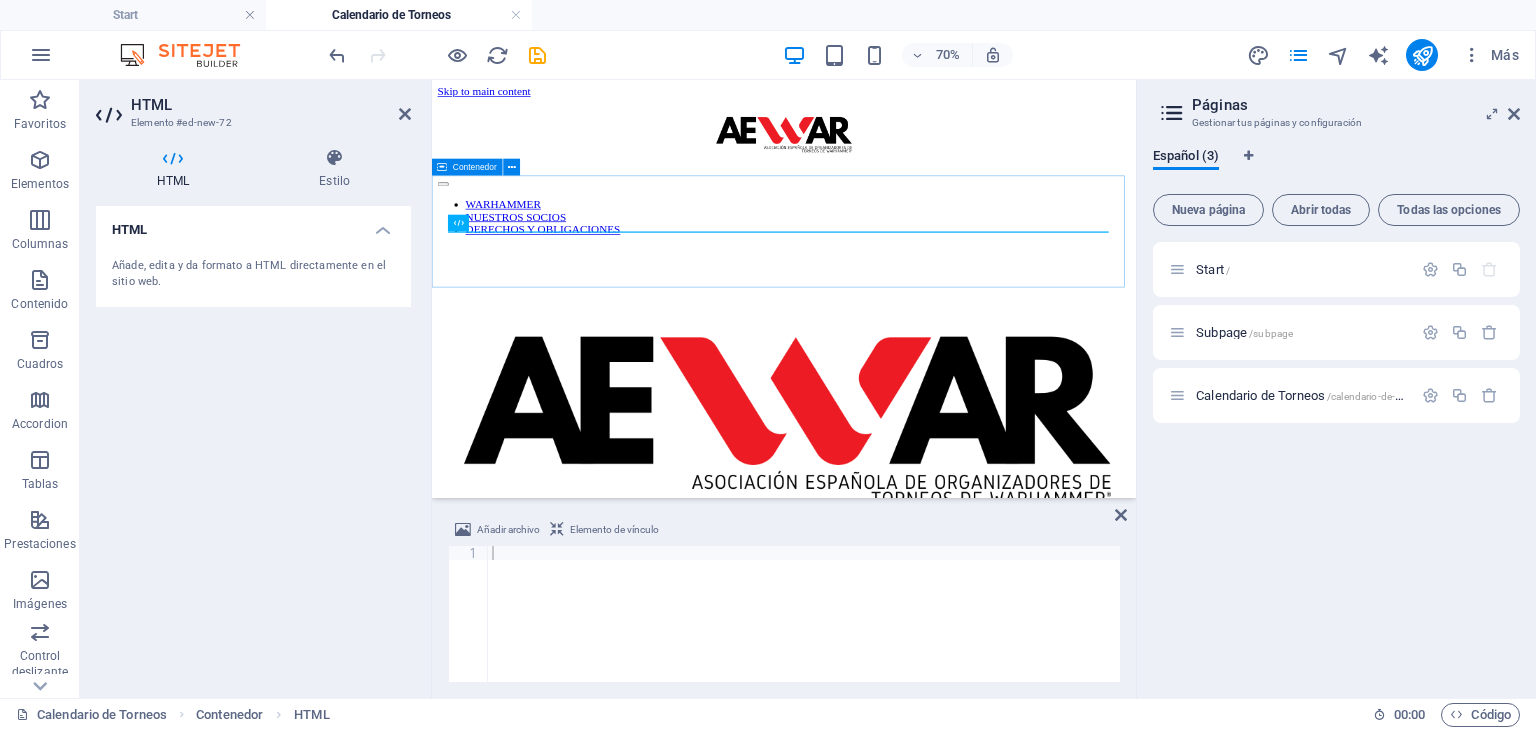 click at bounding box center [935, 319] 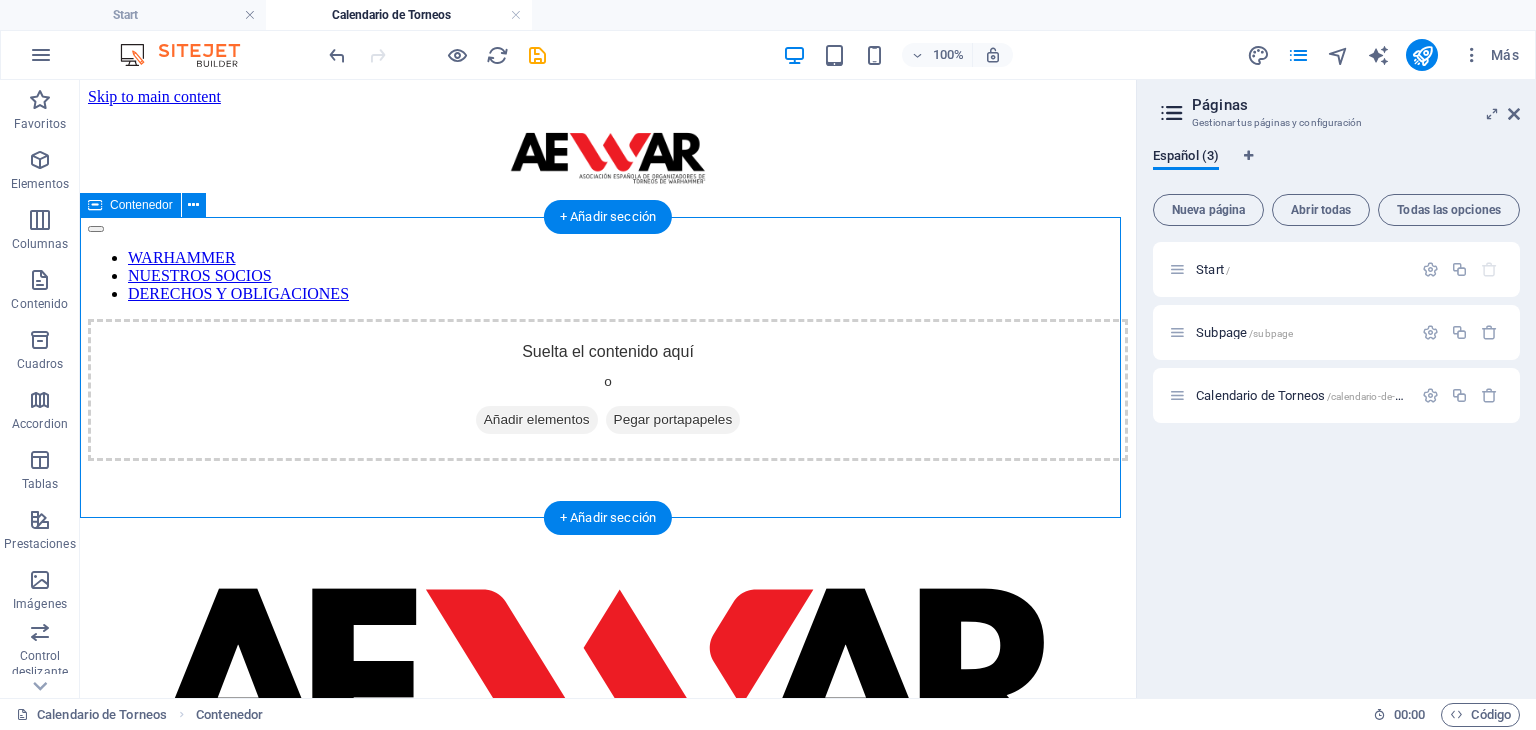 click on "Añadir elementos" at bounding box center [537, 420] 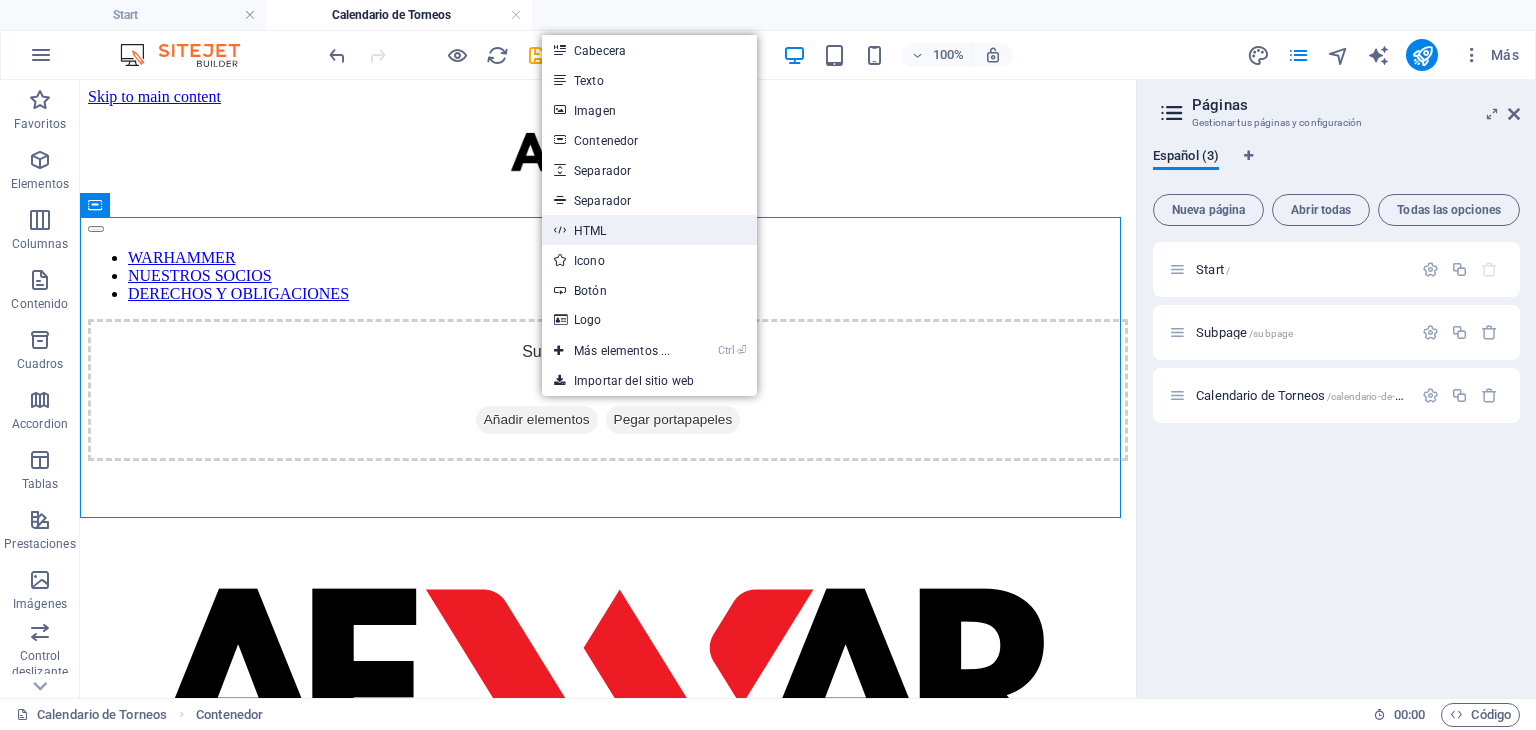 click on "HTML" at bounding box center [649, 230] 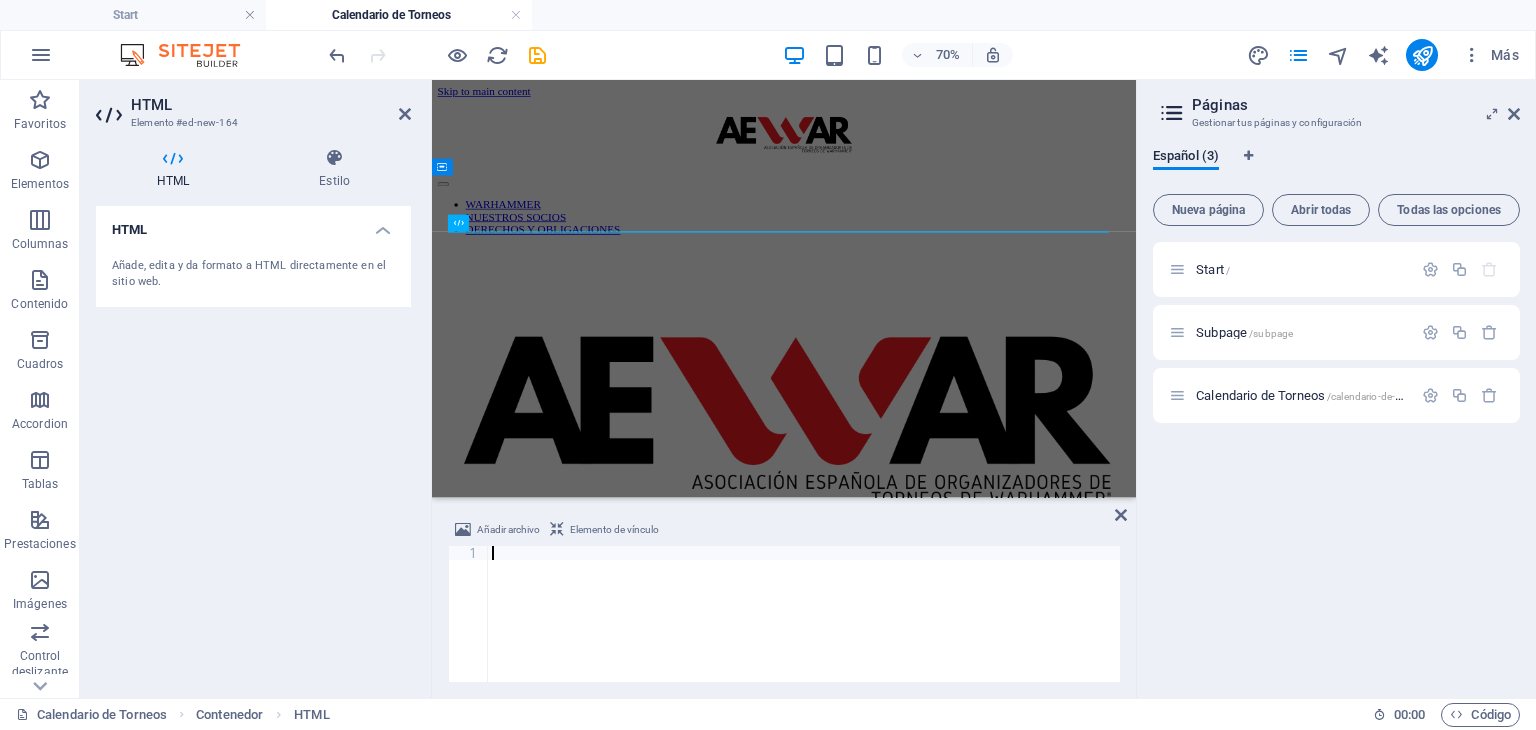 click at bounding box center [804, 628] 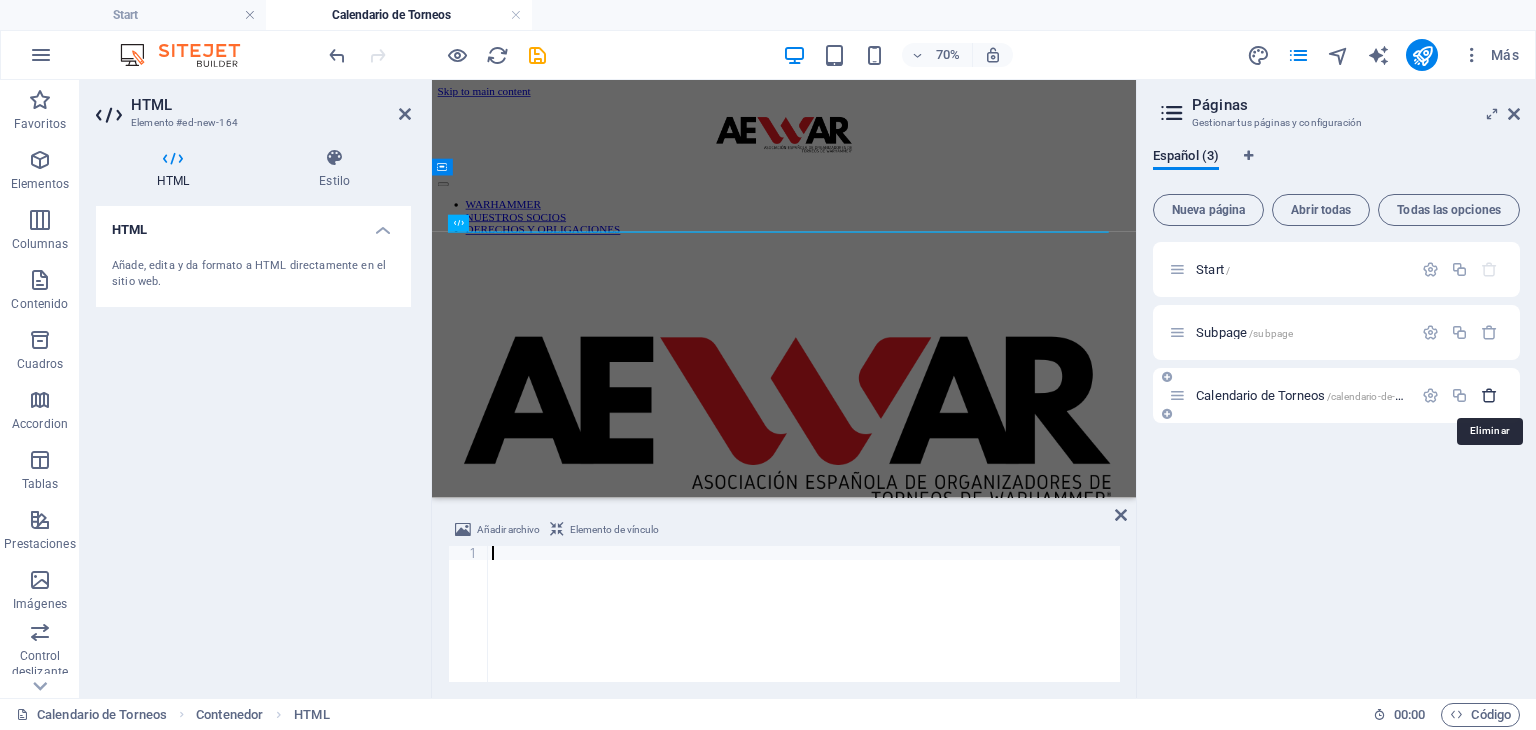 click at bounding box center (1489, 395) 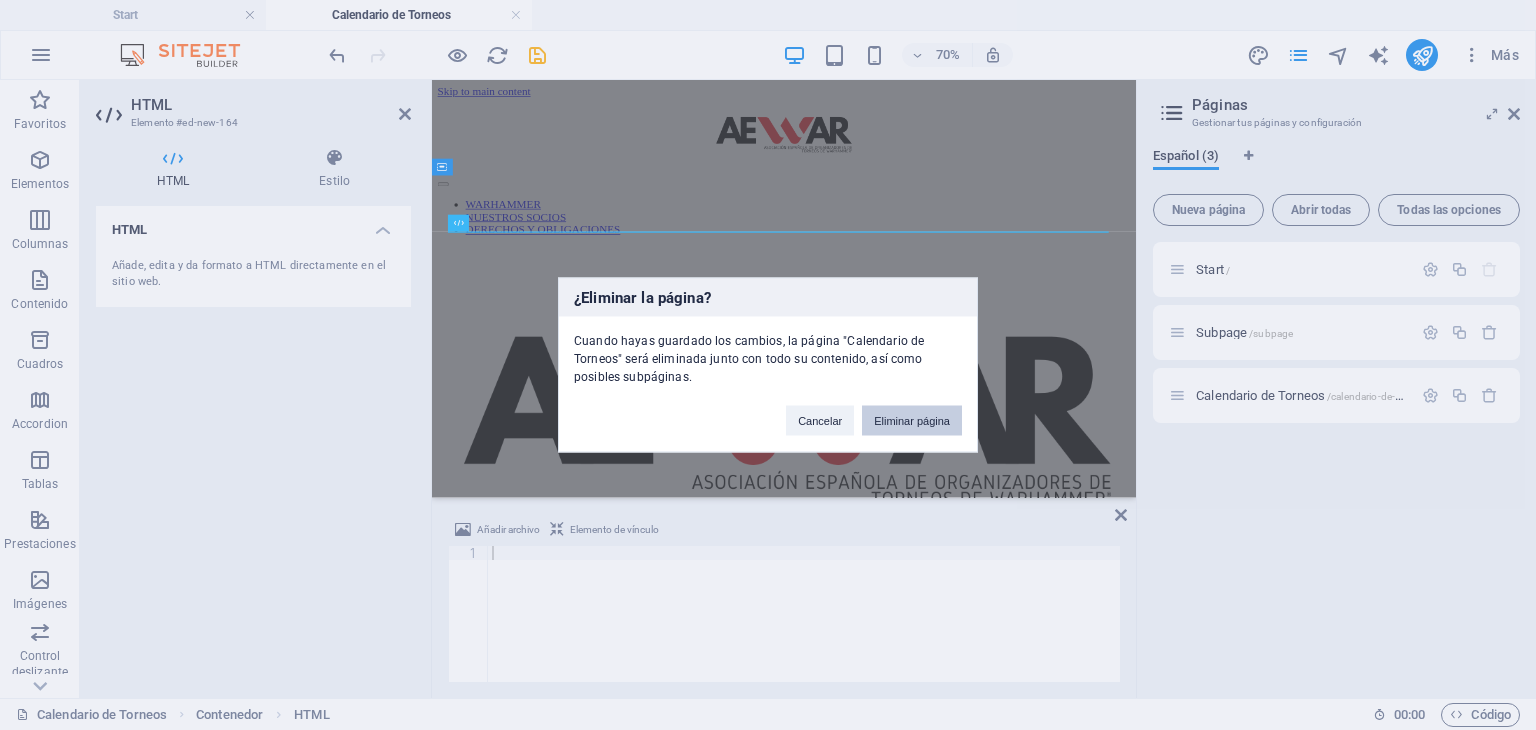 click on "Eliminar página" at bounding box center (912, 421) 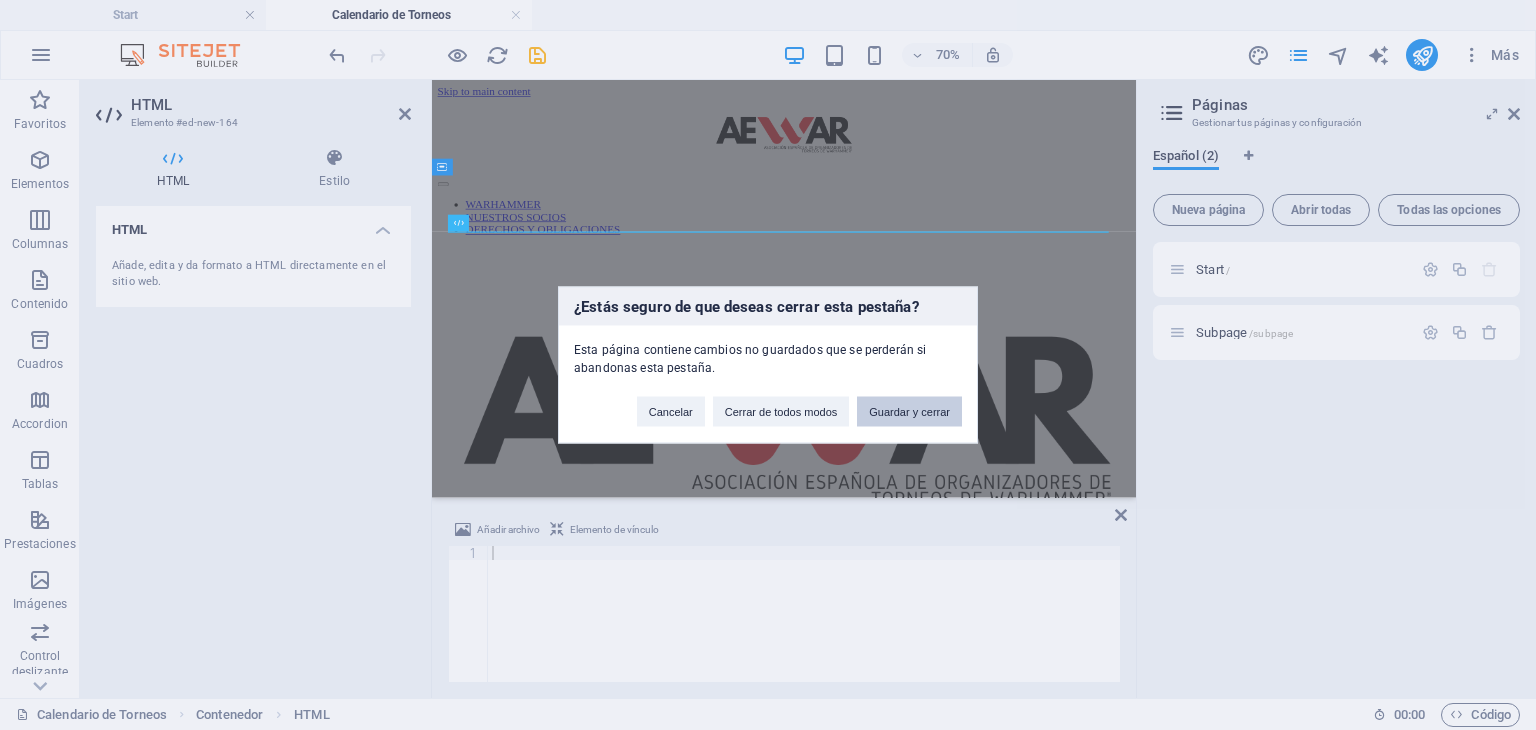 click on "Guardar y cerrar" at bounding box center [909, 412] 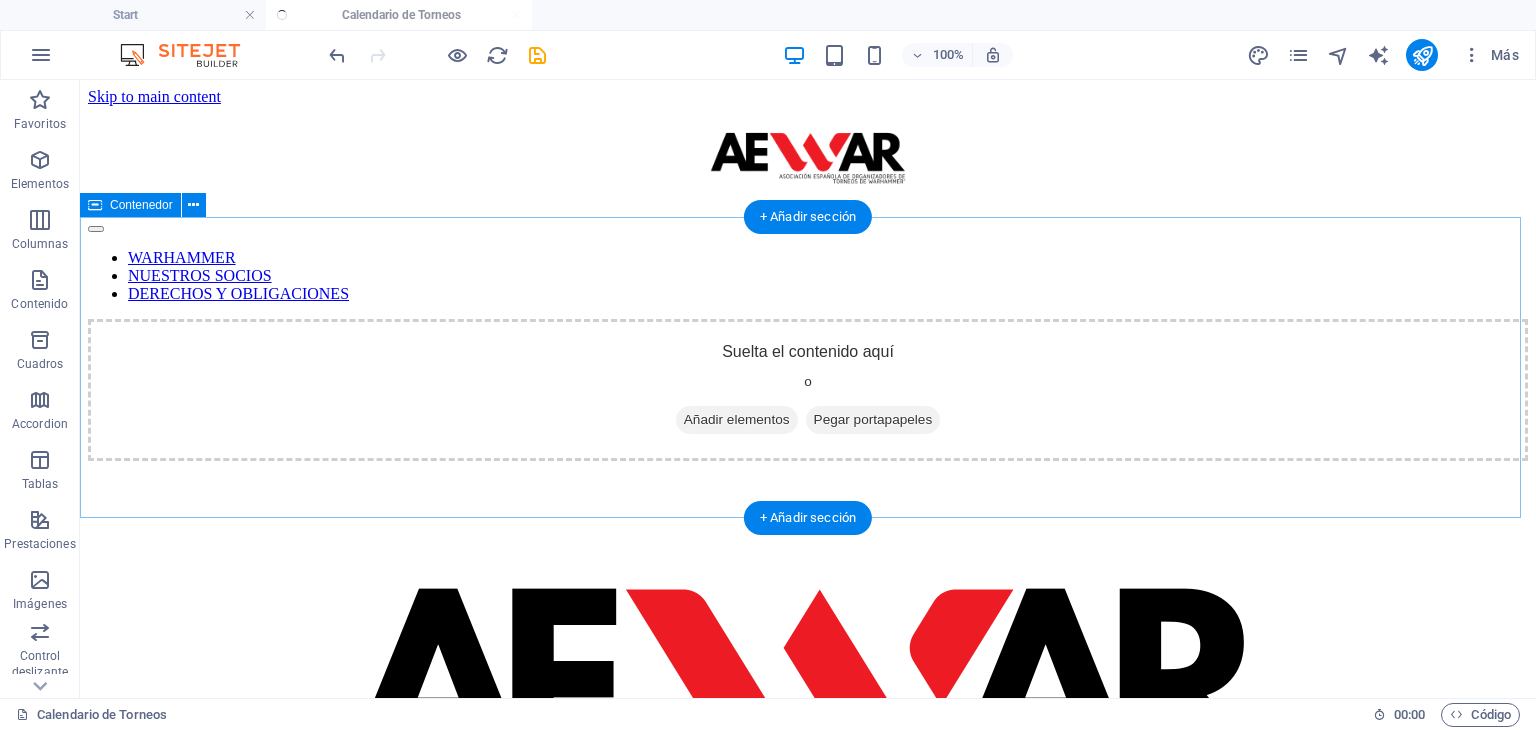 scroll, scrollTop: 5651, scrollLeft: 0, axis: vertical 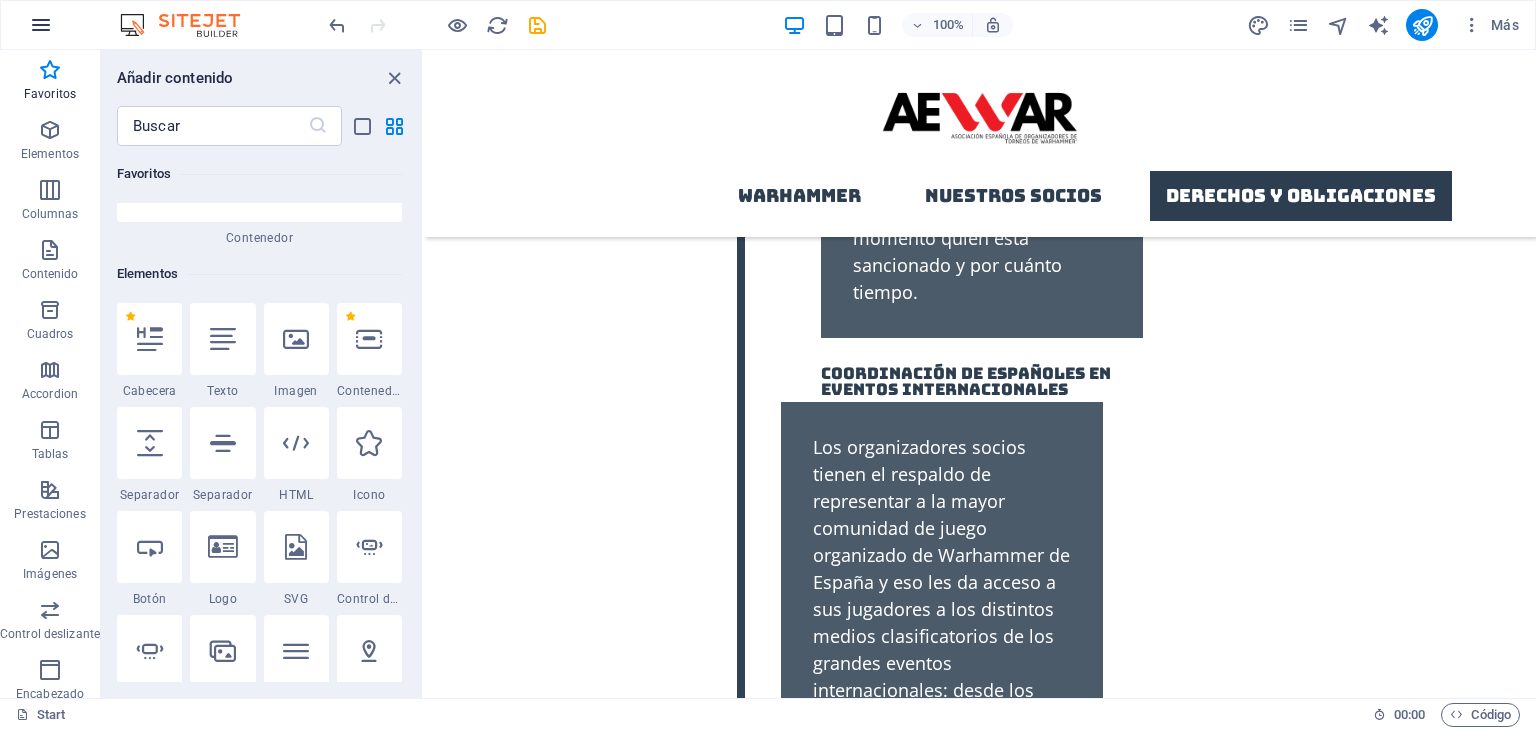 click at bounding box center (41, 25) 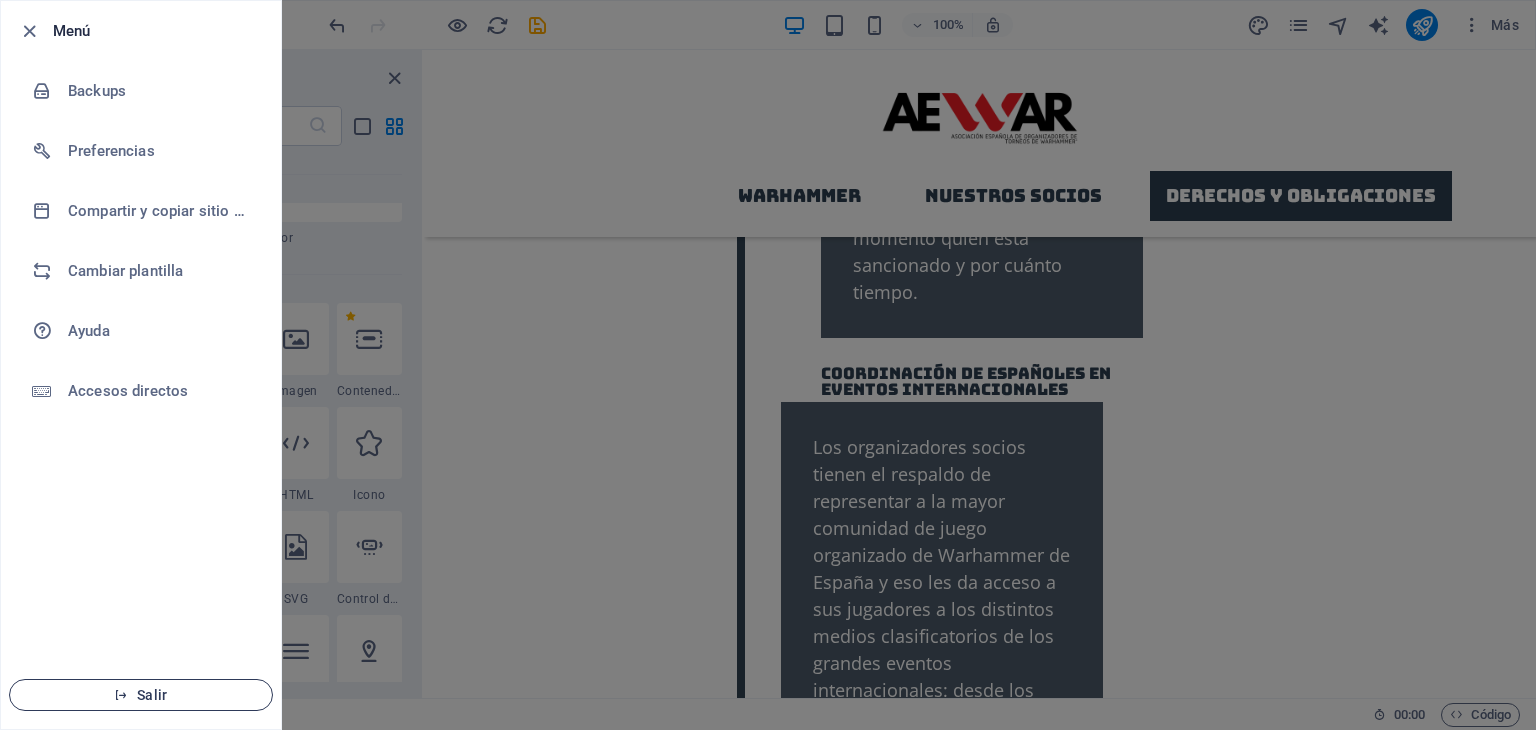 click on "Salir" at bounding box center (141, 695) 